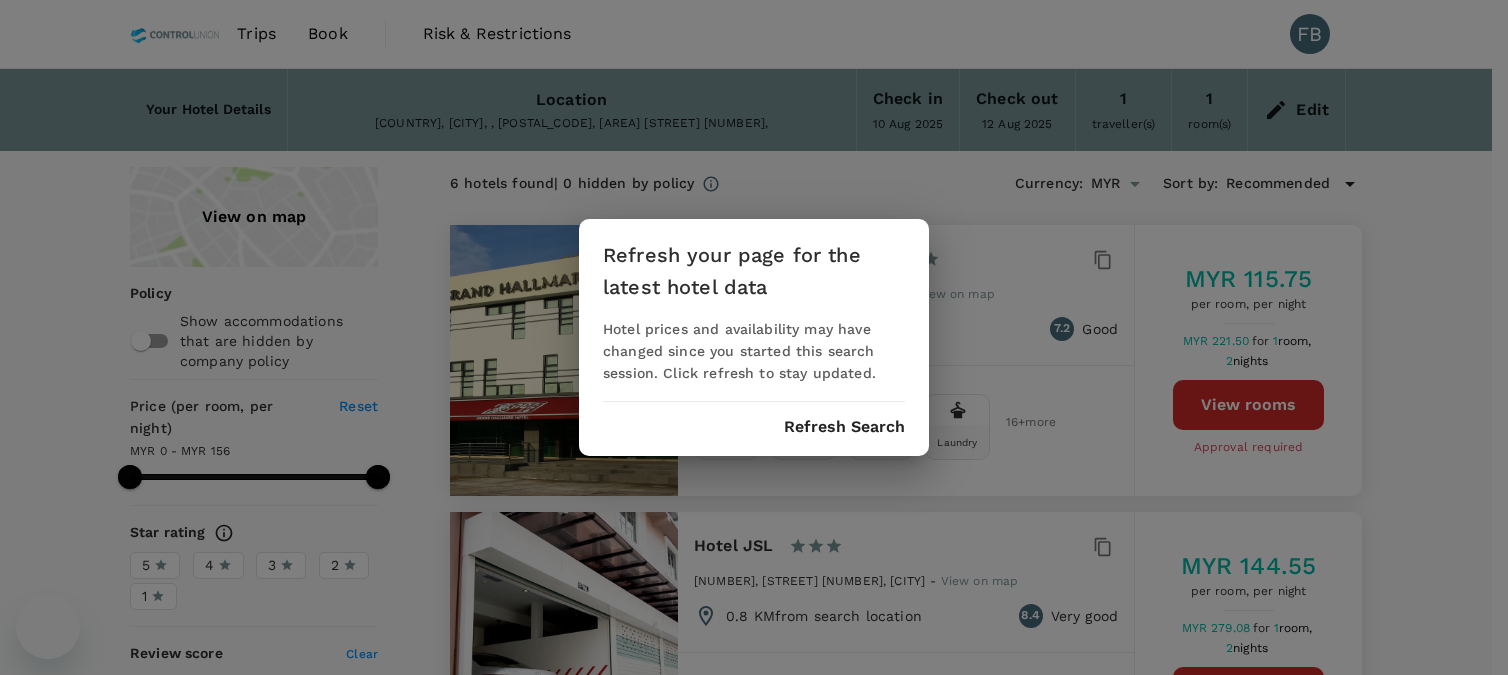 scroll, scrollTop: 0, scrollLeft: 0, axis: both 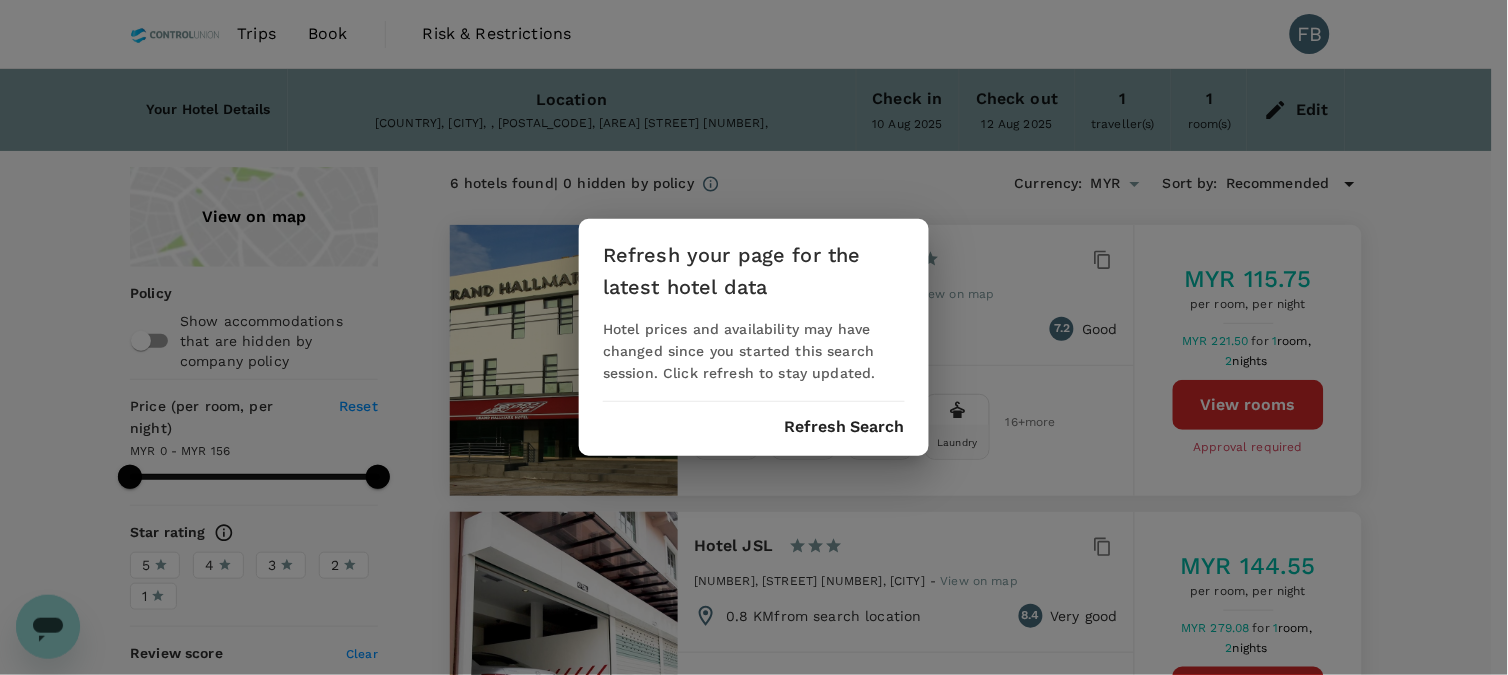 click on "Refresh Search" at bounding box center (844, 427) 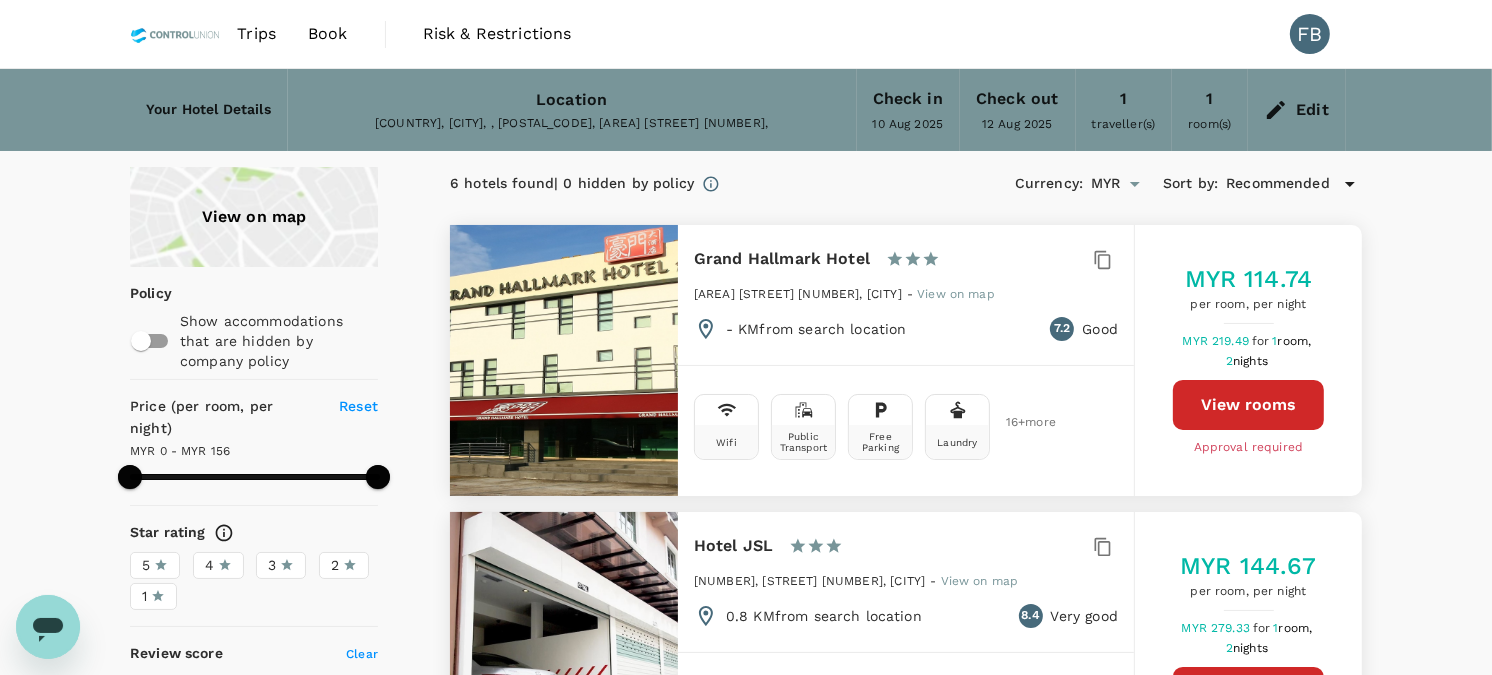 type on "156" 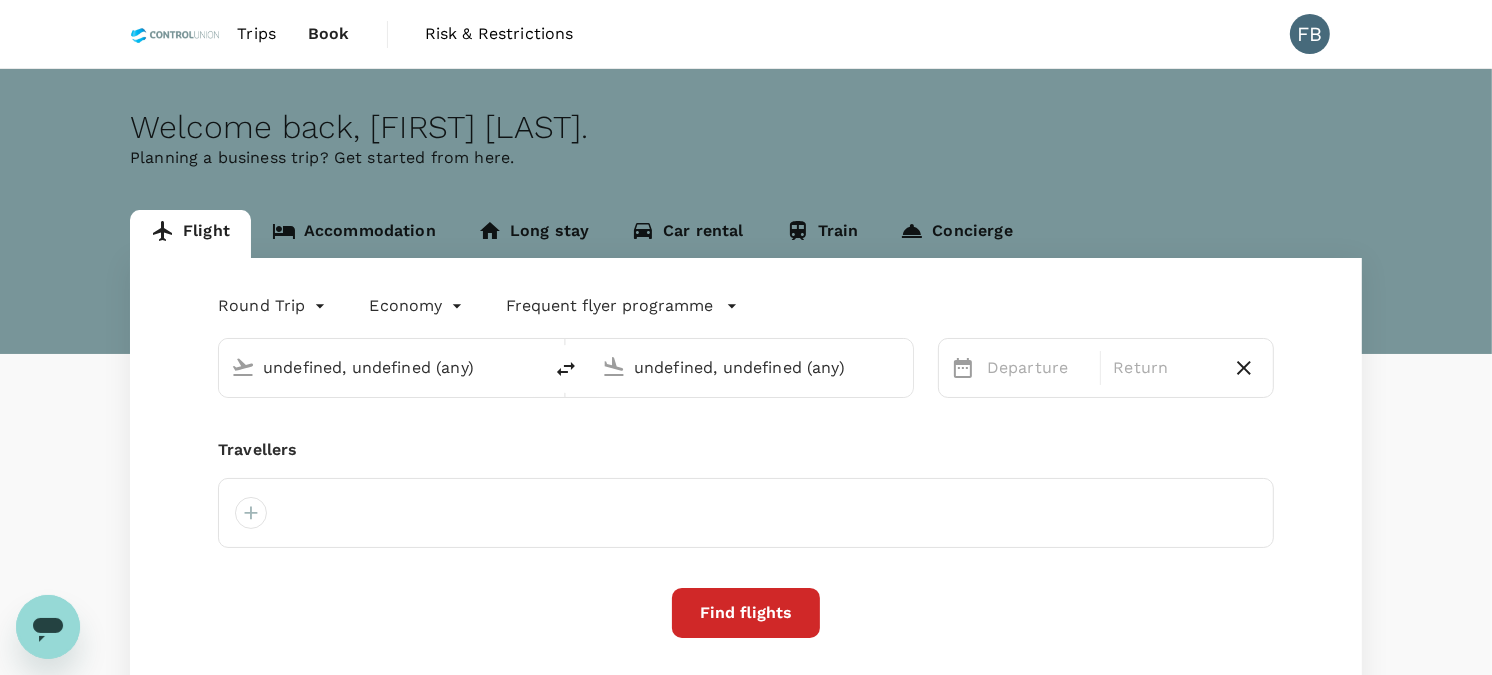 type 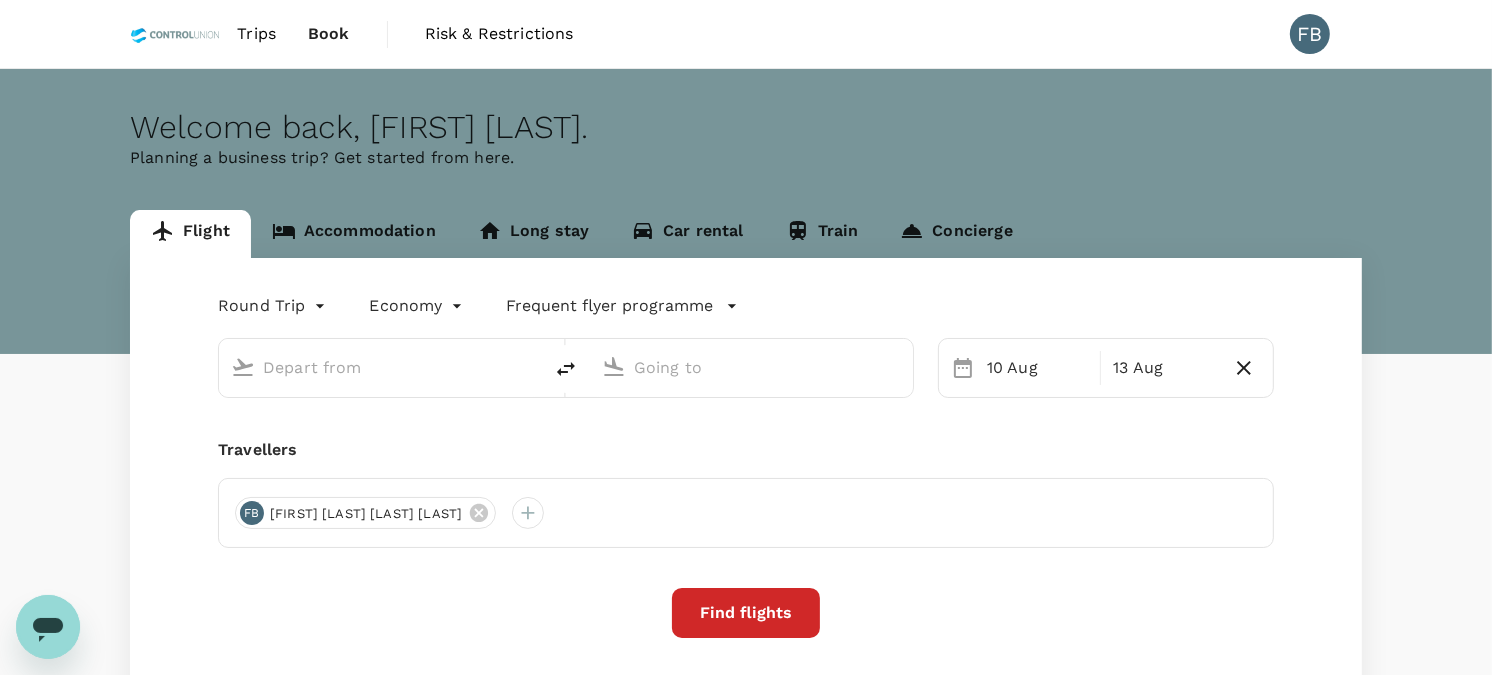 type on "oneway" 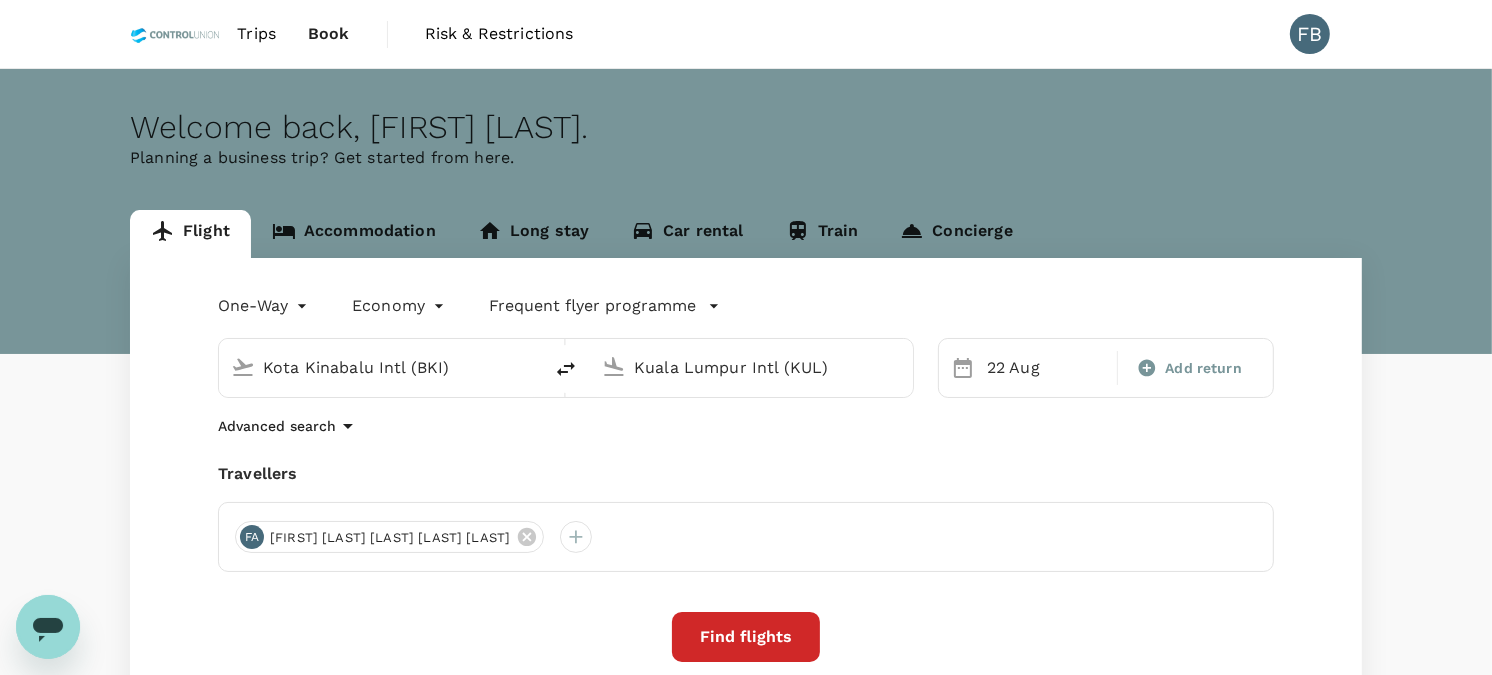 type 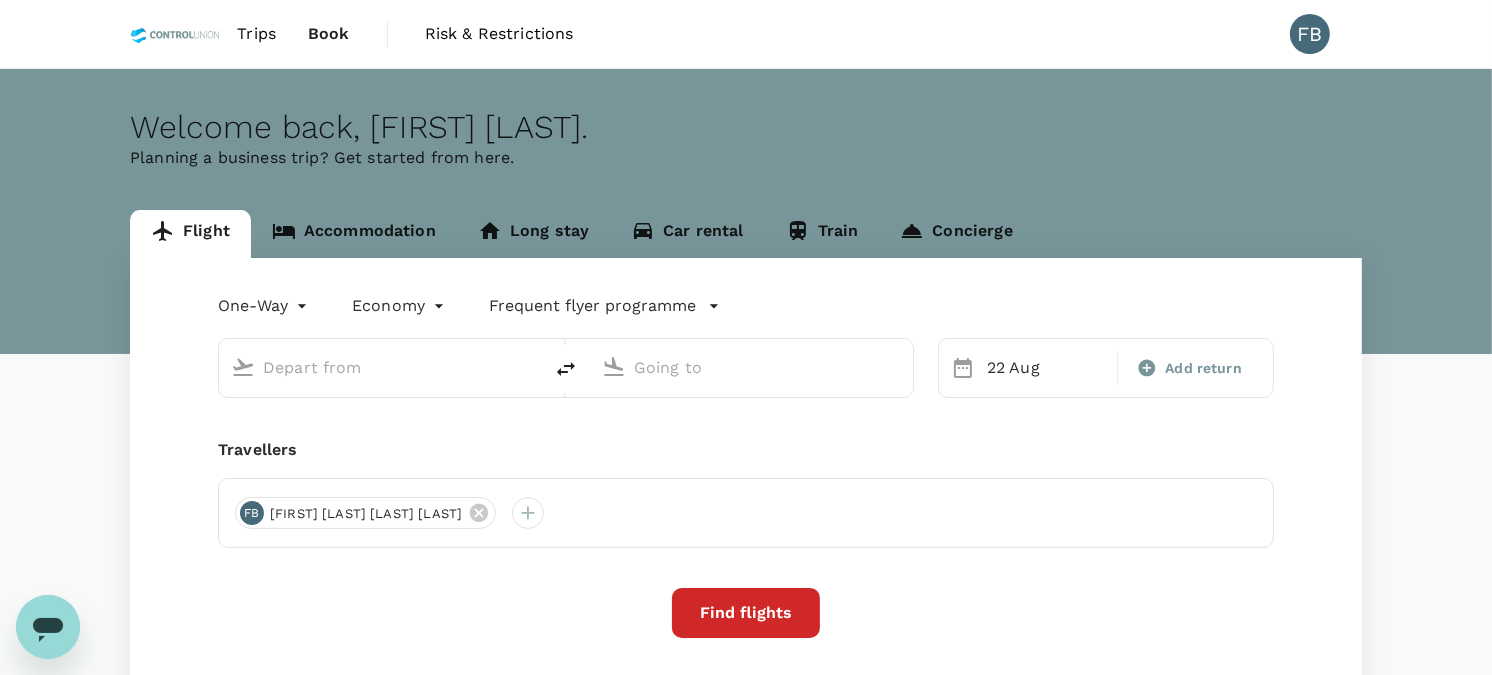 type on "Kota Kinabalu Intl (BKI)" 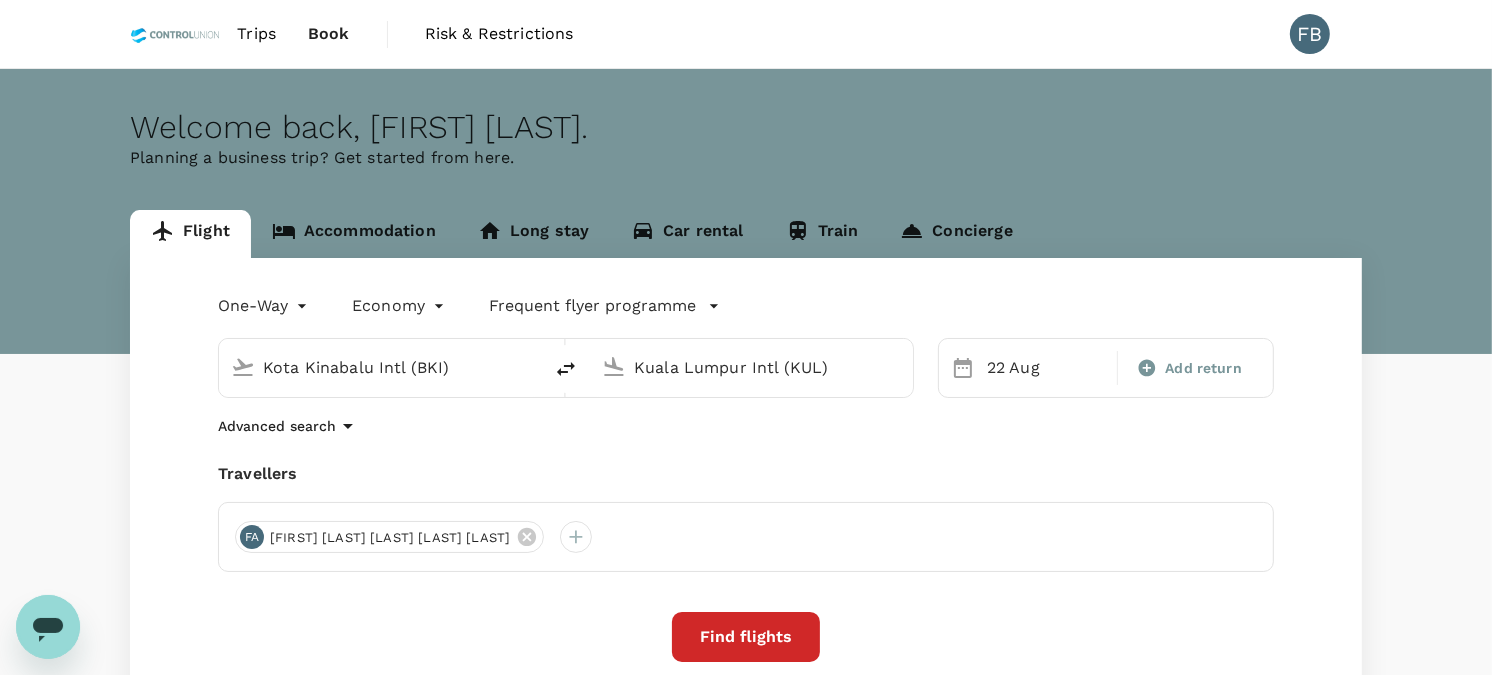 click on "Kota Kinabalu Intl (BKI)" at bounding box center [381, 367] 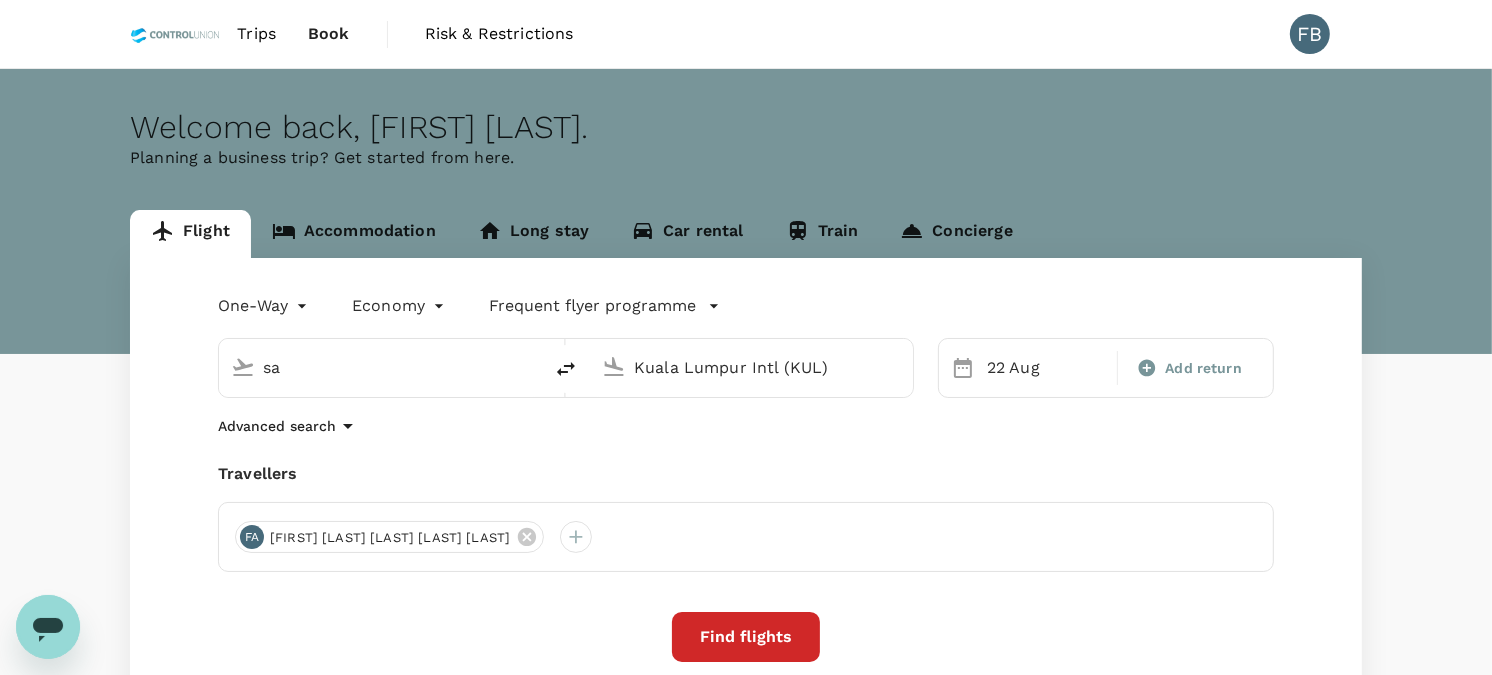 click on "sa" at bounding box center (381, 367) 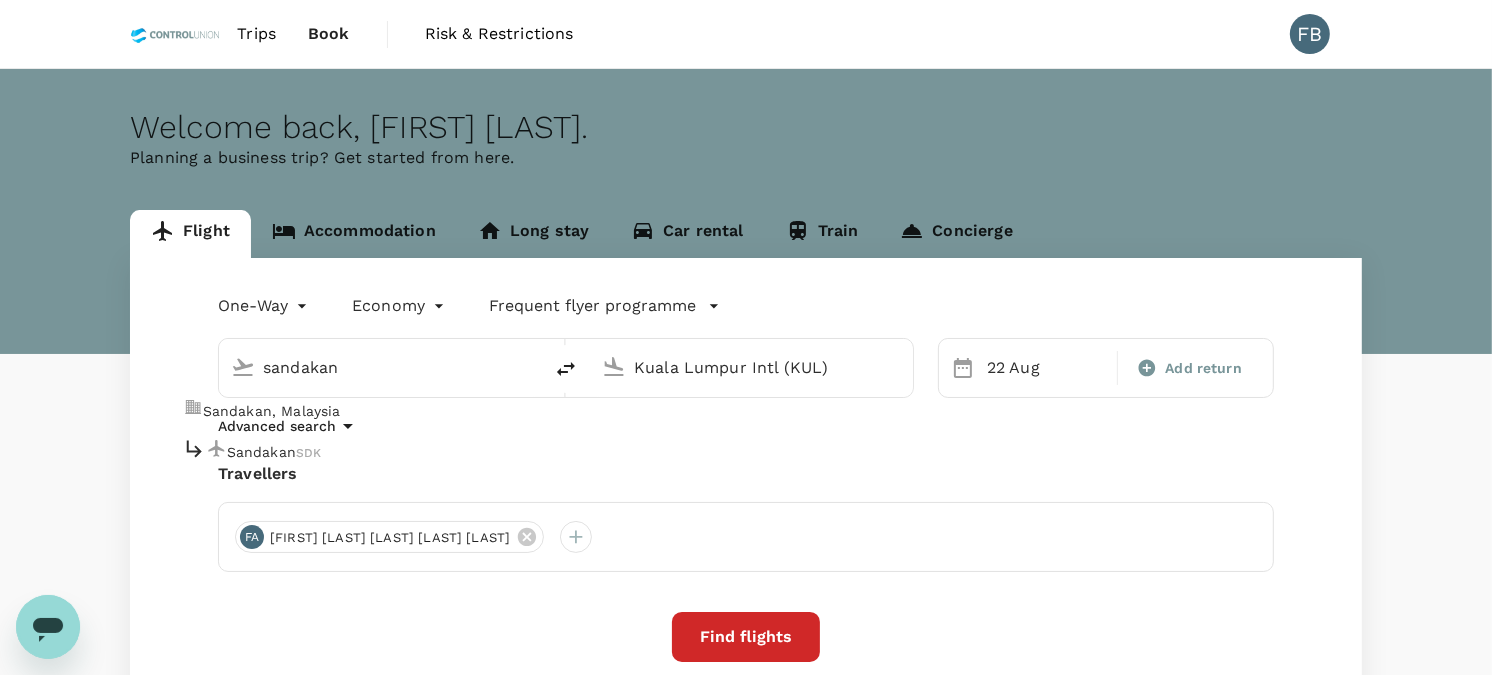 click on "Sandakan" at bounding box center (261, 452) 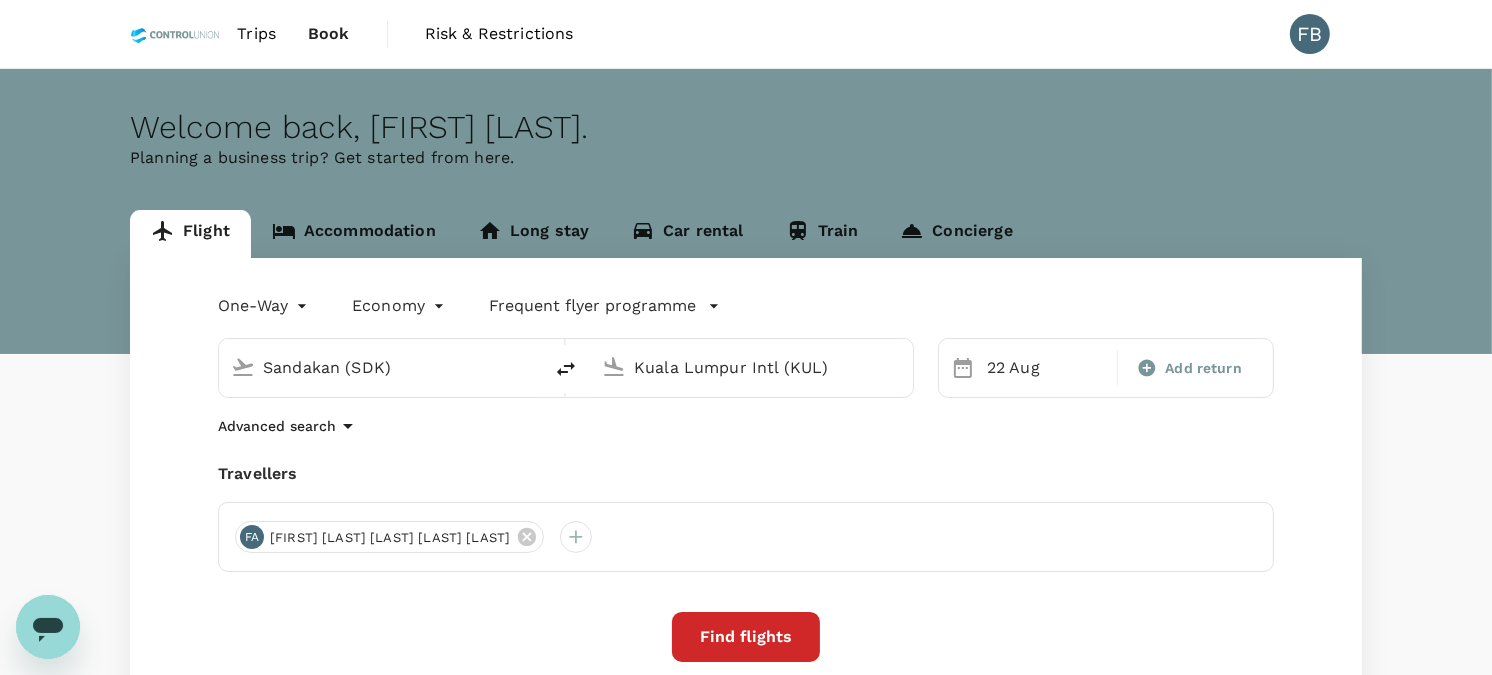 click on "Kuala Lumpur Intl (KUL)" at bounding box center [747, 364] 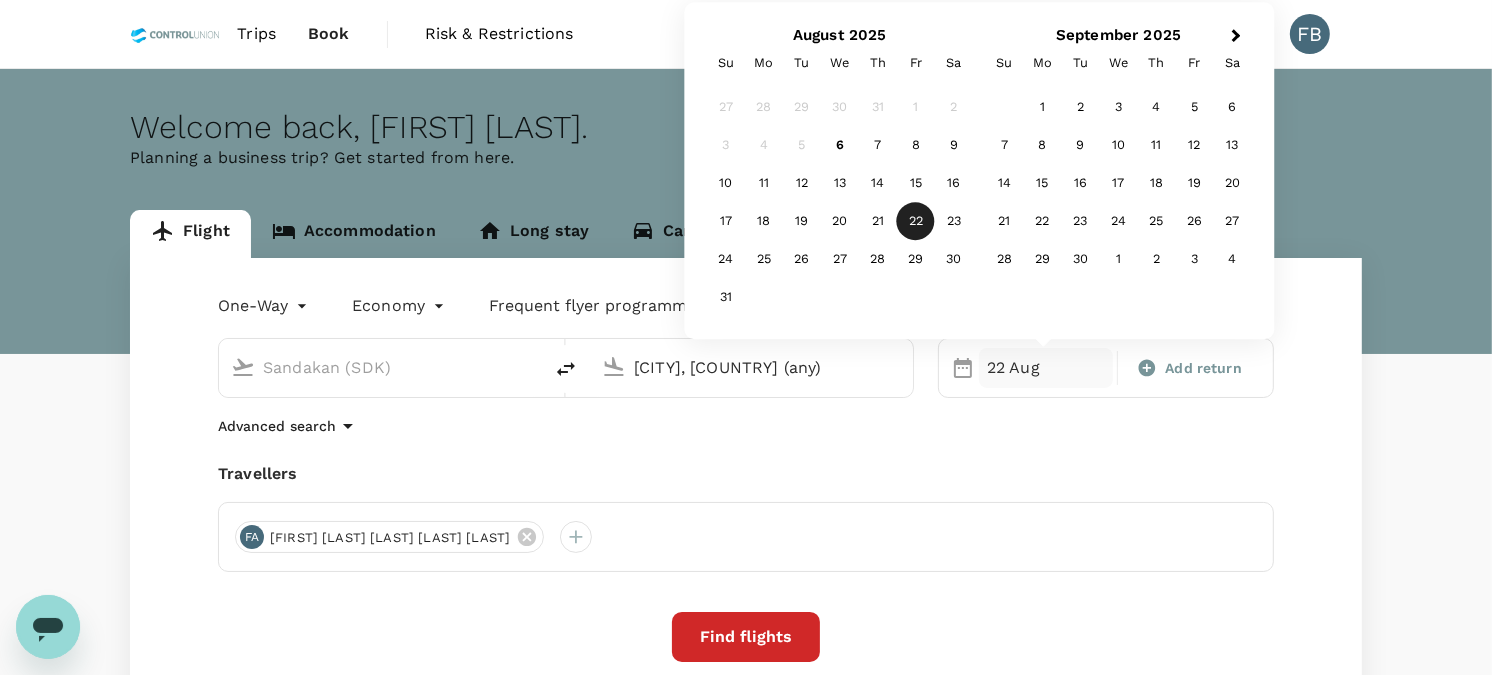 click on "[CITY], [COUNTRY] (any)" at bounding box center (752, 367) 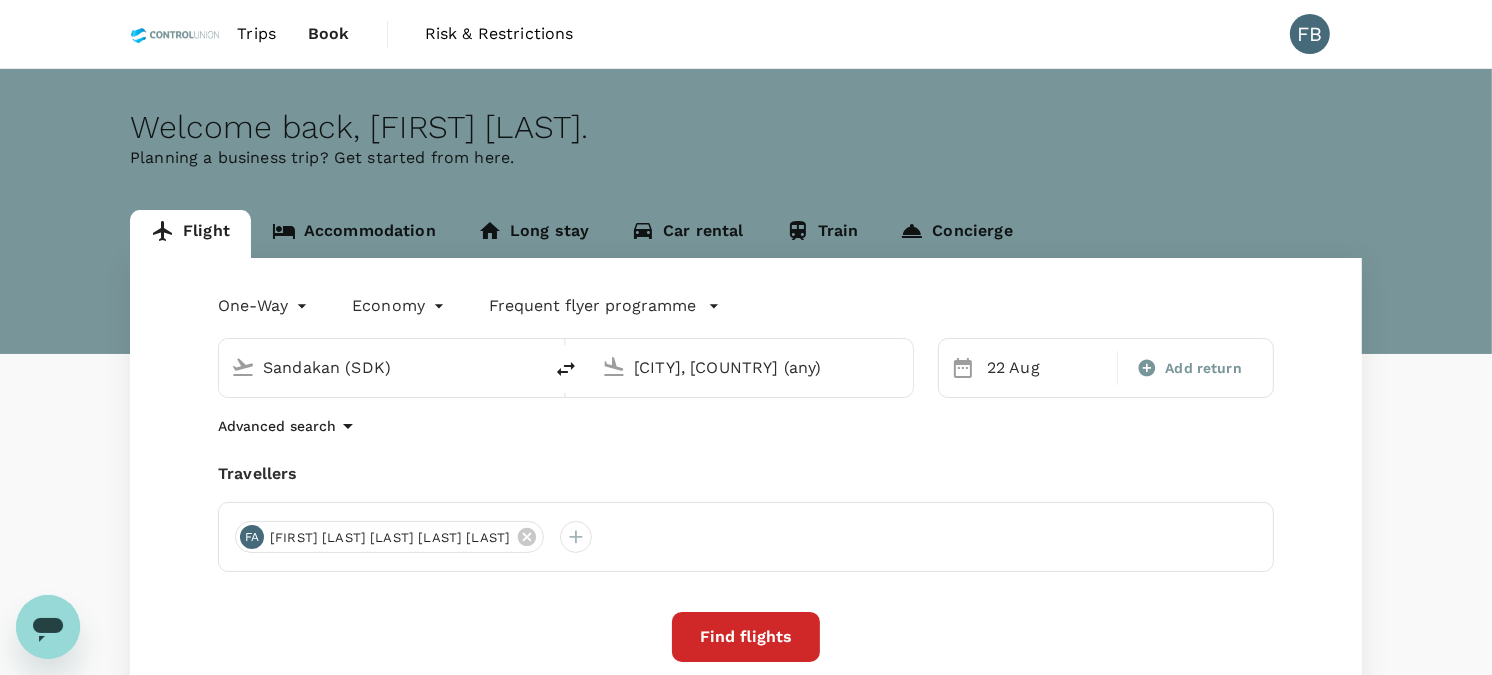click on "[CITY], [COUNTRY] (any)" at bounding box center [752, 367] 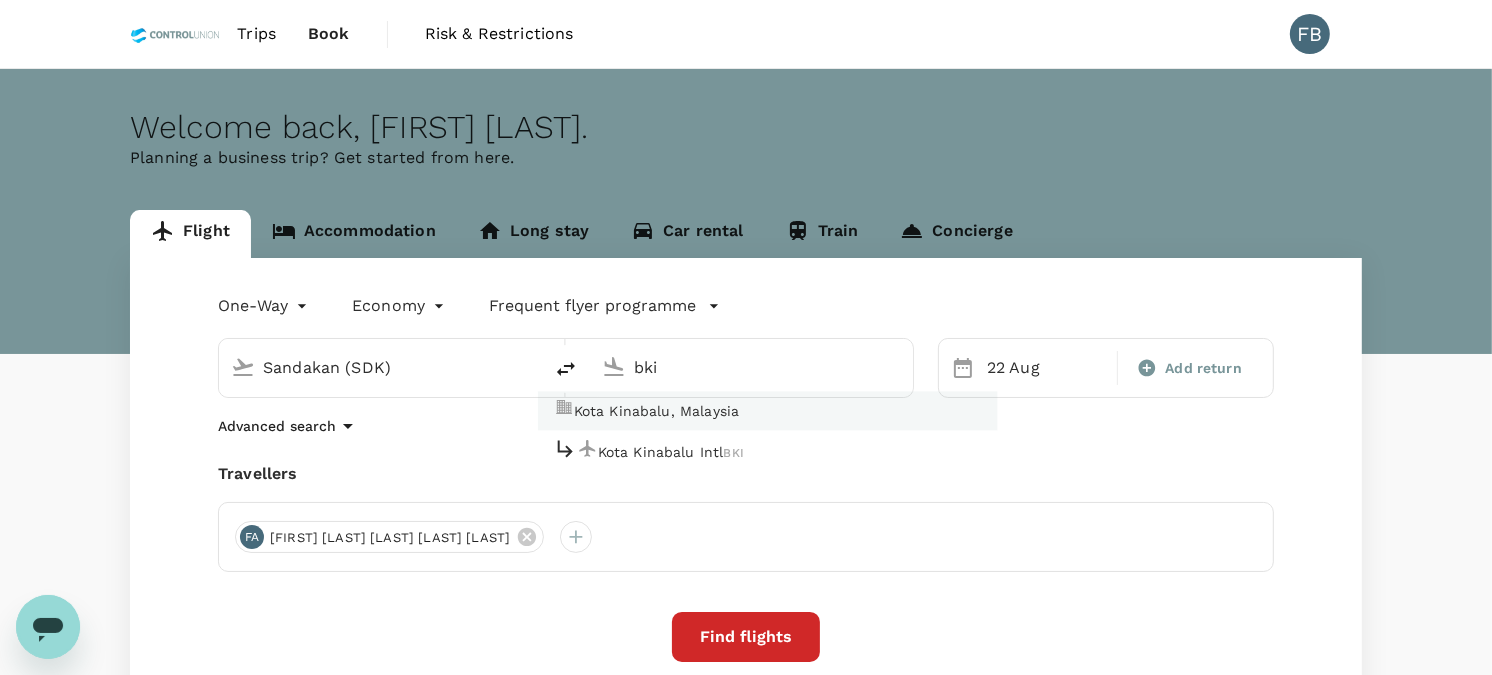 click on "Kota Kinabalu Intl BKI" at bounding box center [768, 452] 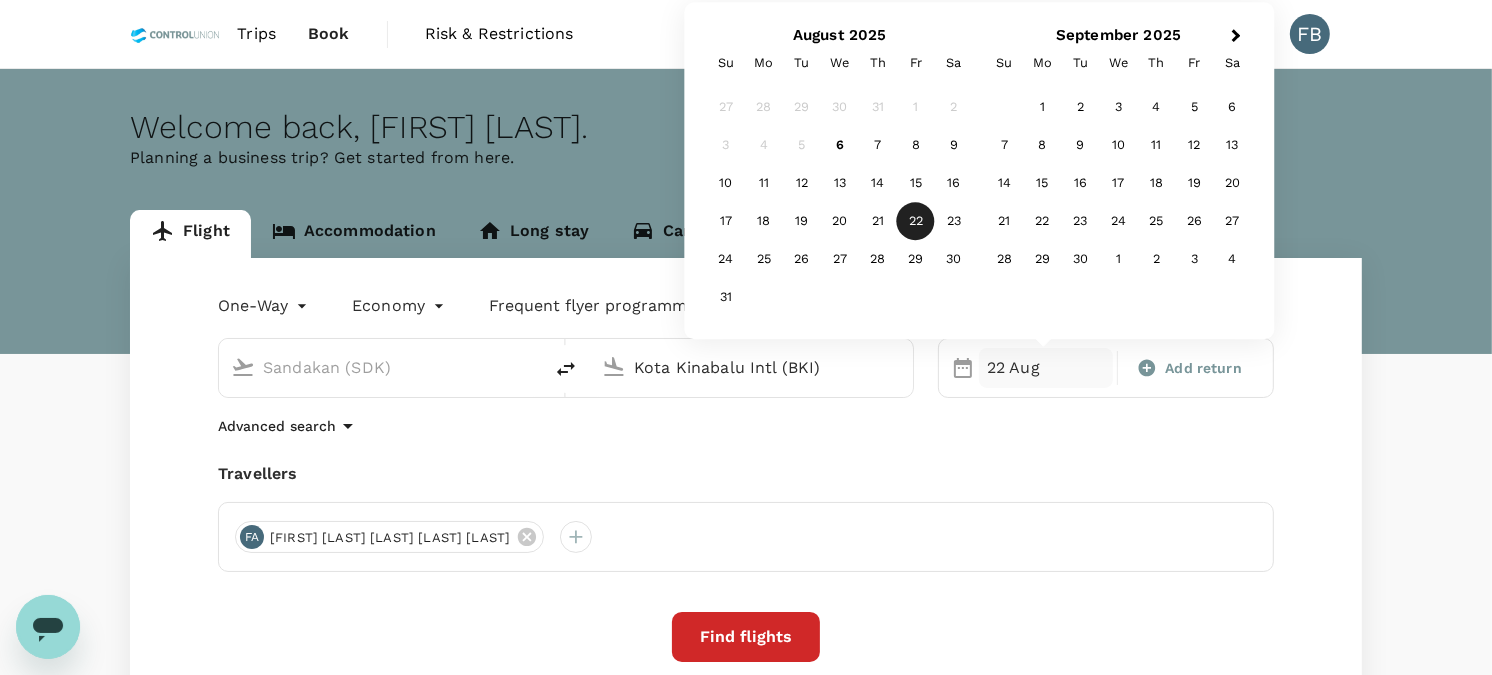 type on "Kota Kinabalu Intl (BKI)" 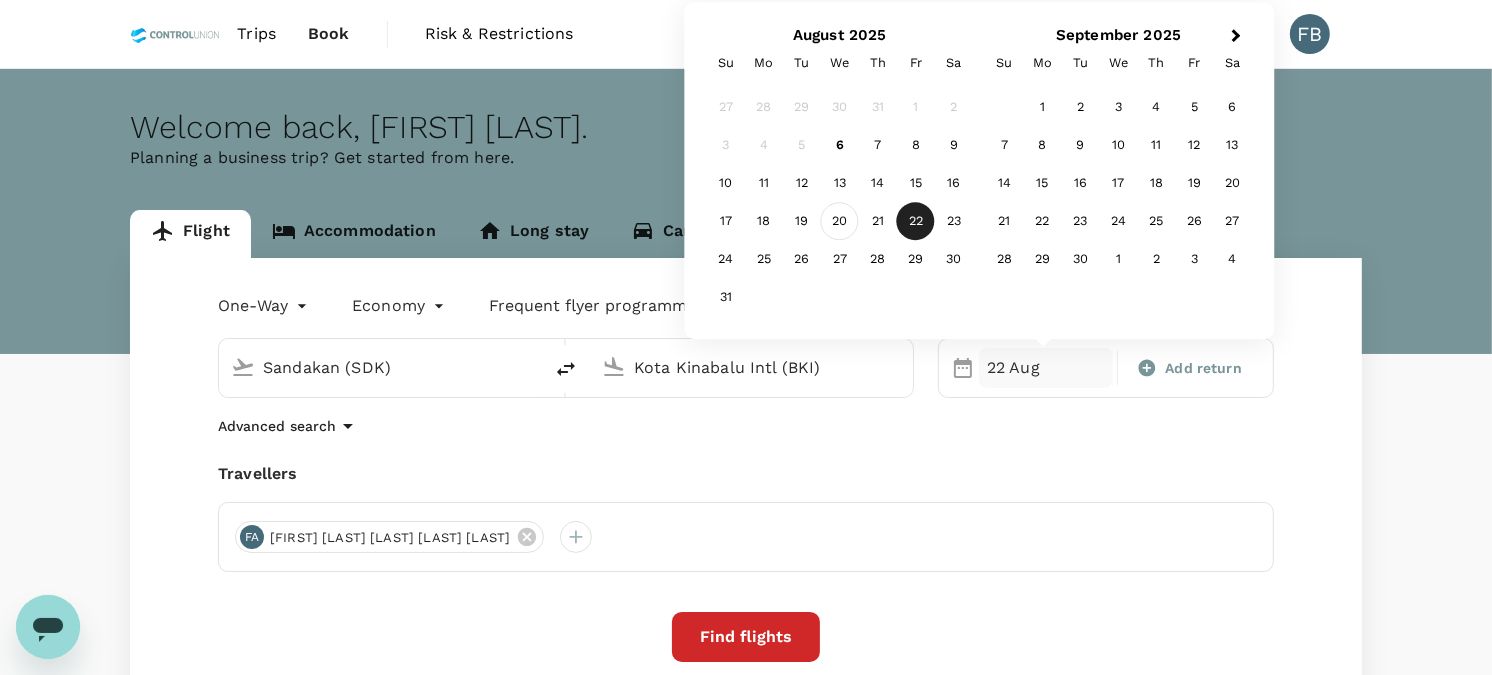 click on "20" at bounding box center [840, 222] 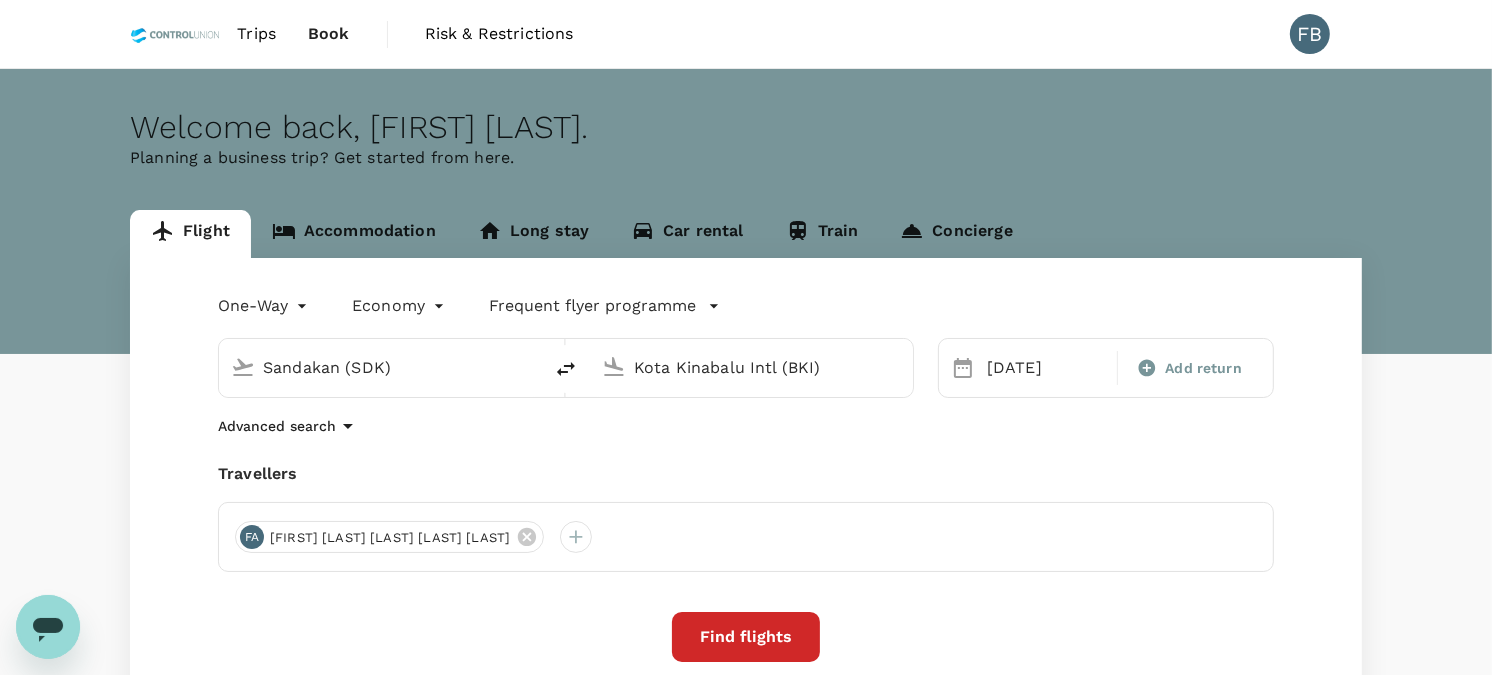 click on "Find flights" at bounding box center [746, 637] 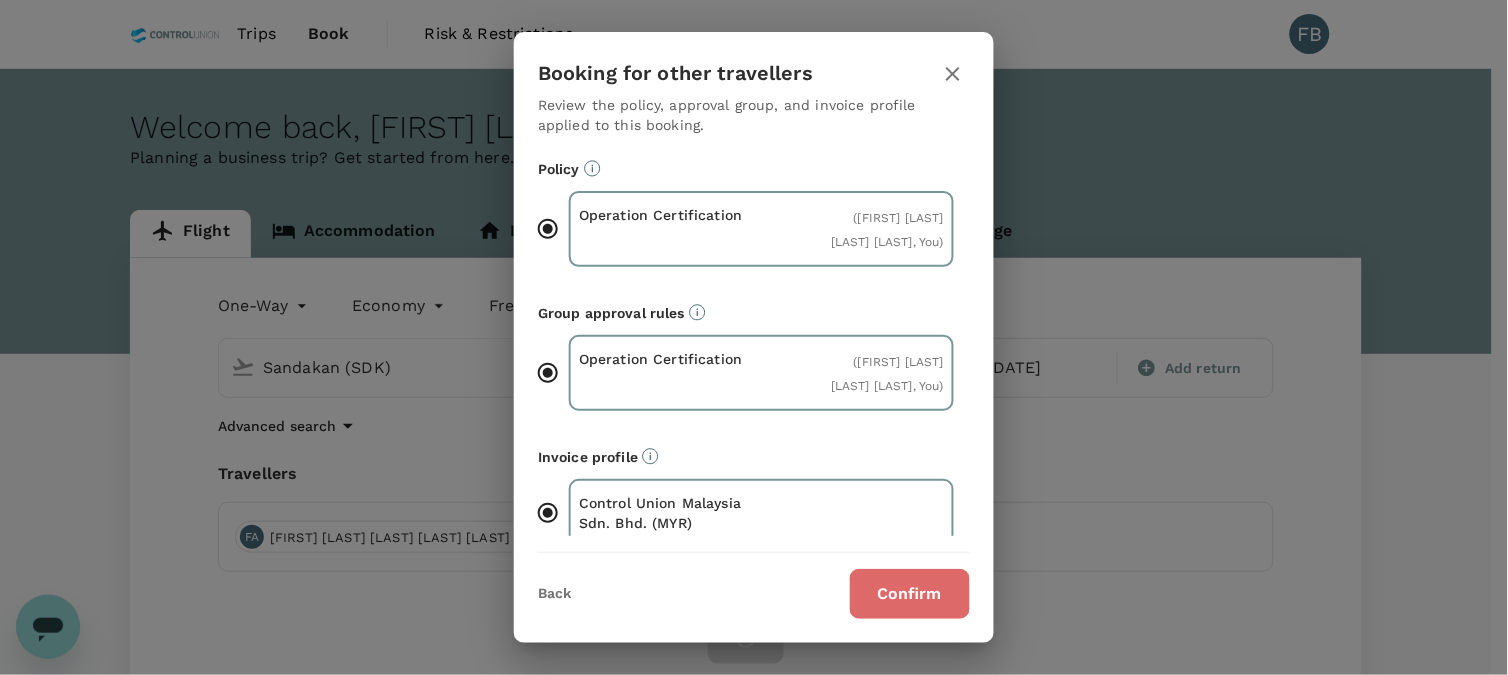 click on "Confirm" at bounding box center (910, 594) 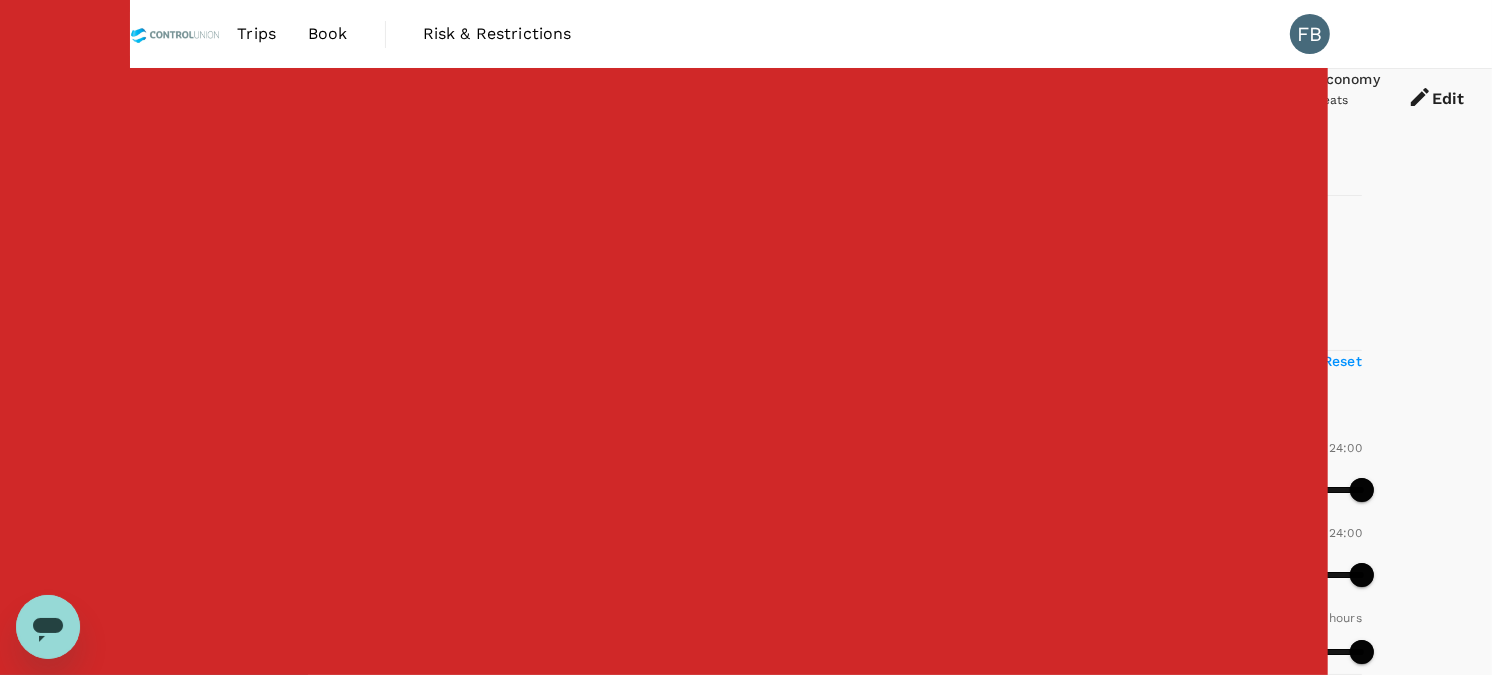 type on "445" 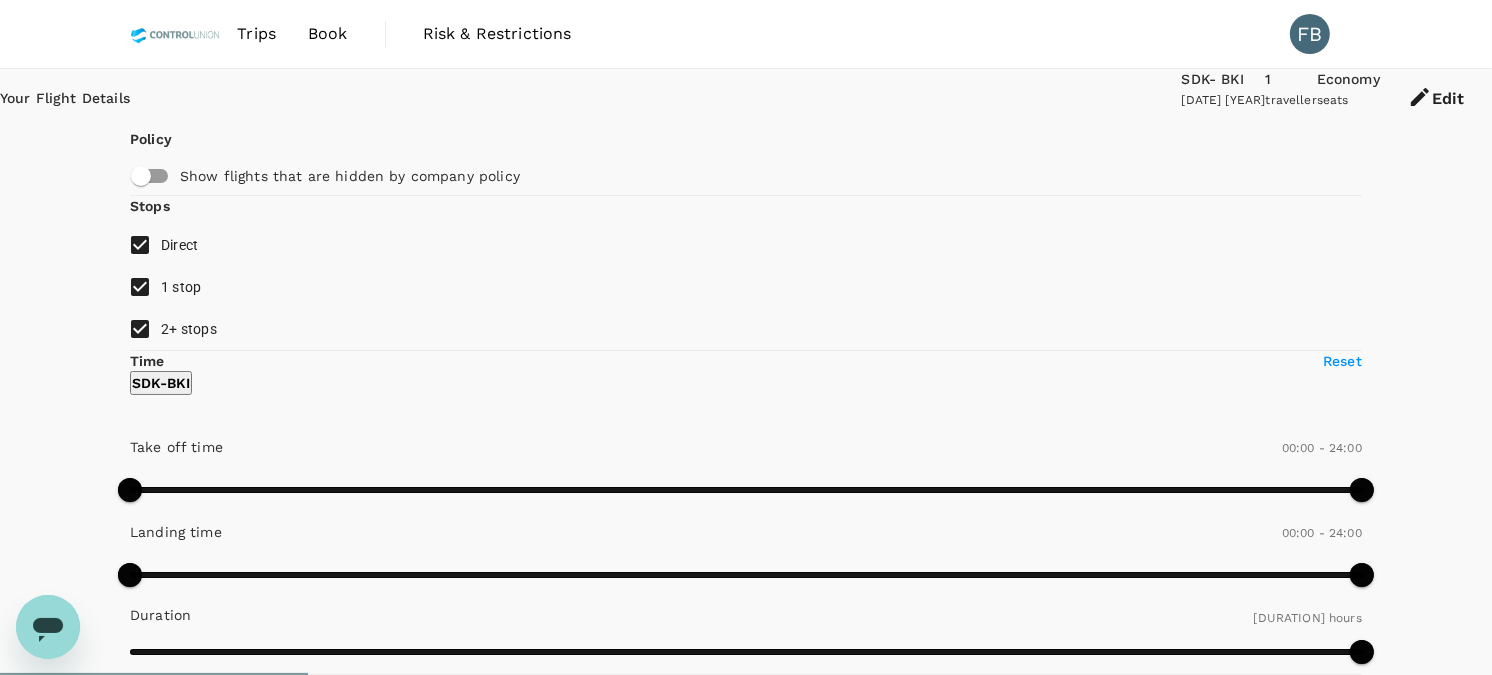 click on "2+ stops" at bounding box center (140, 329) 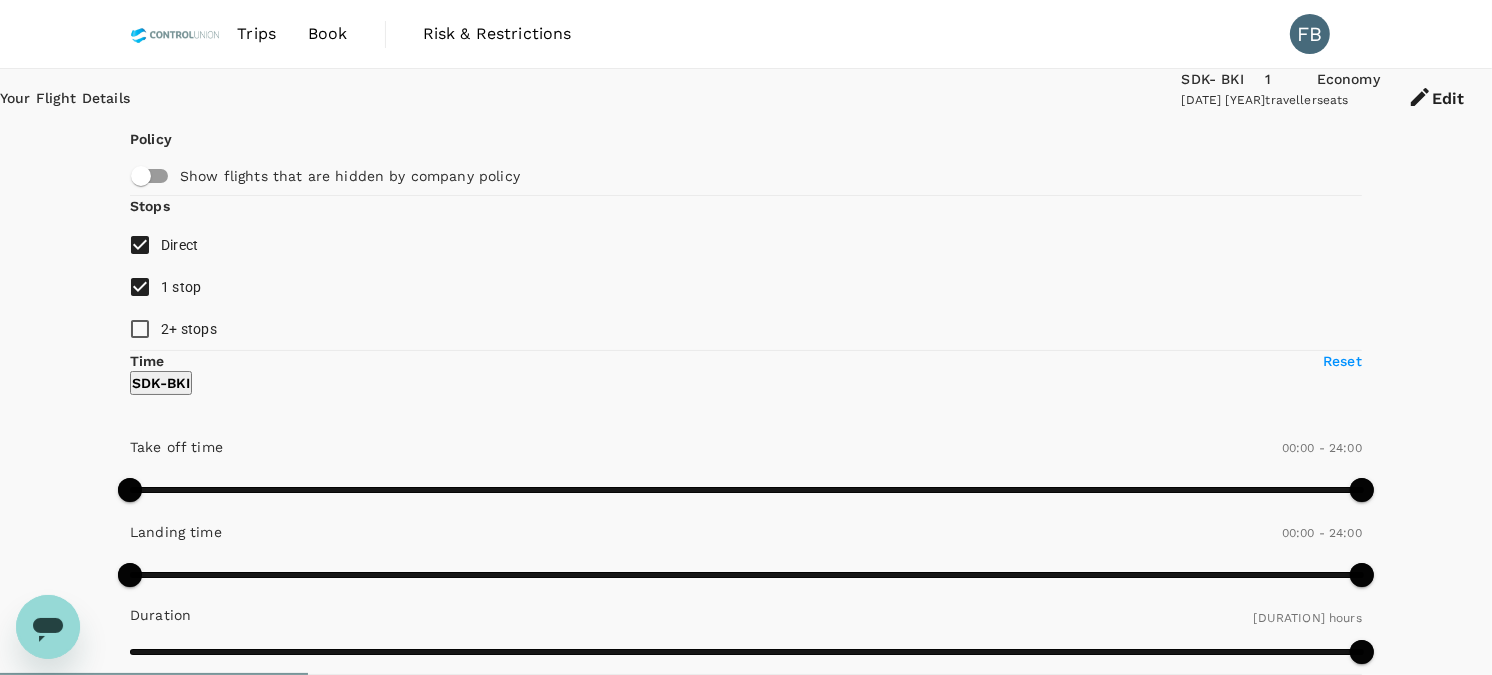 click on "1 stop" at bounding box center (140, 287) 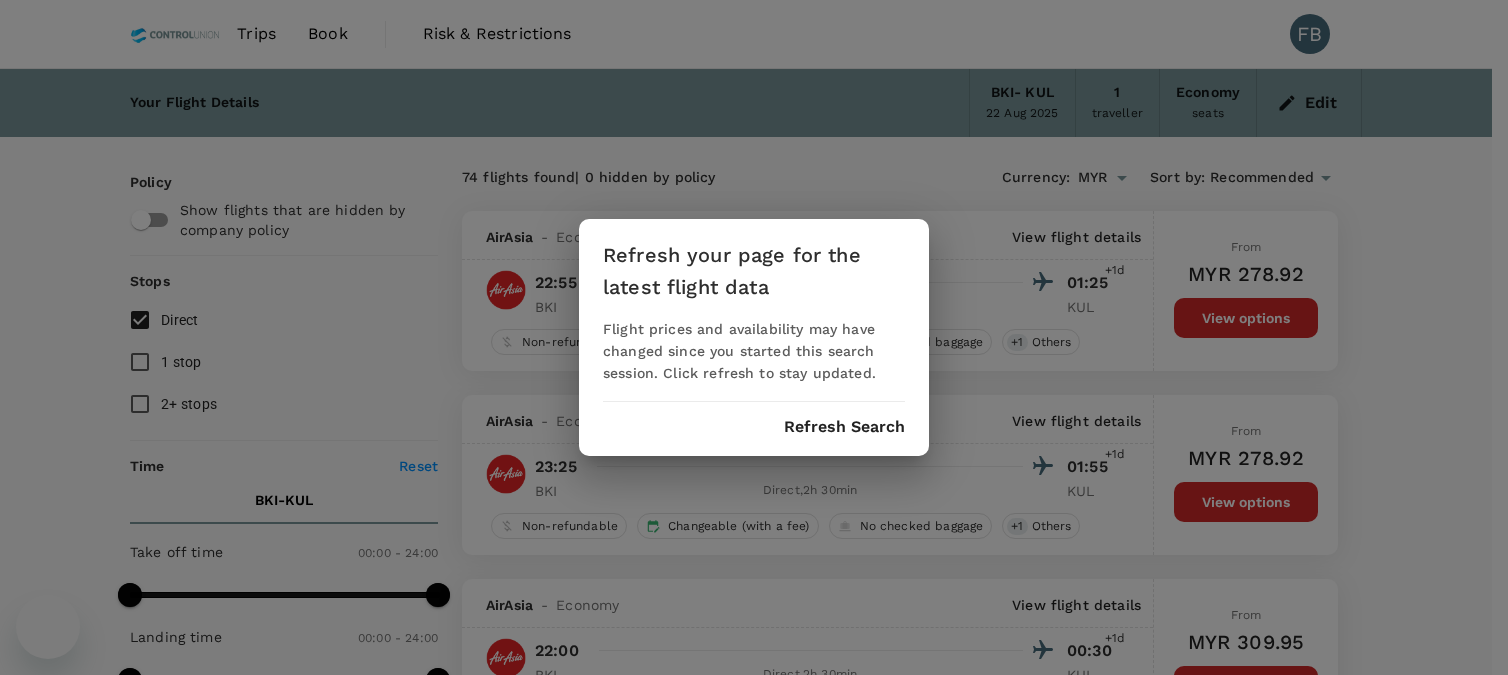 scroll, scrollTop: 1777, scrollLeft: 0, axis: vertical 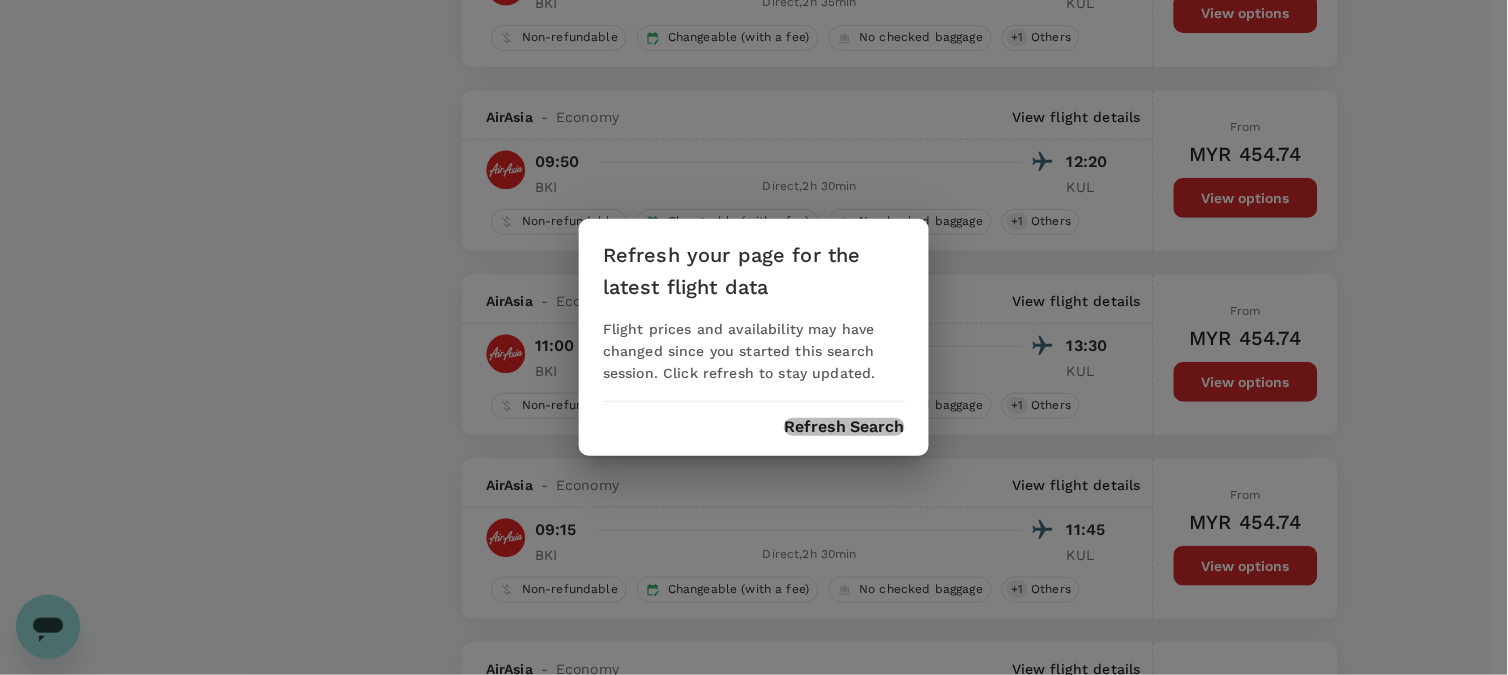 click on "Refresh Search" at bounding box center (844, 427) 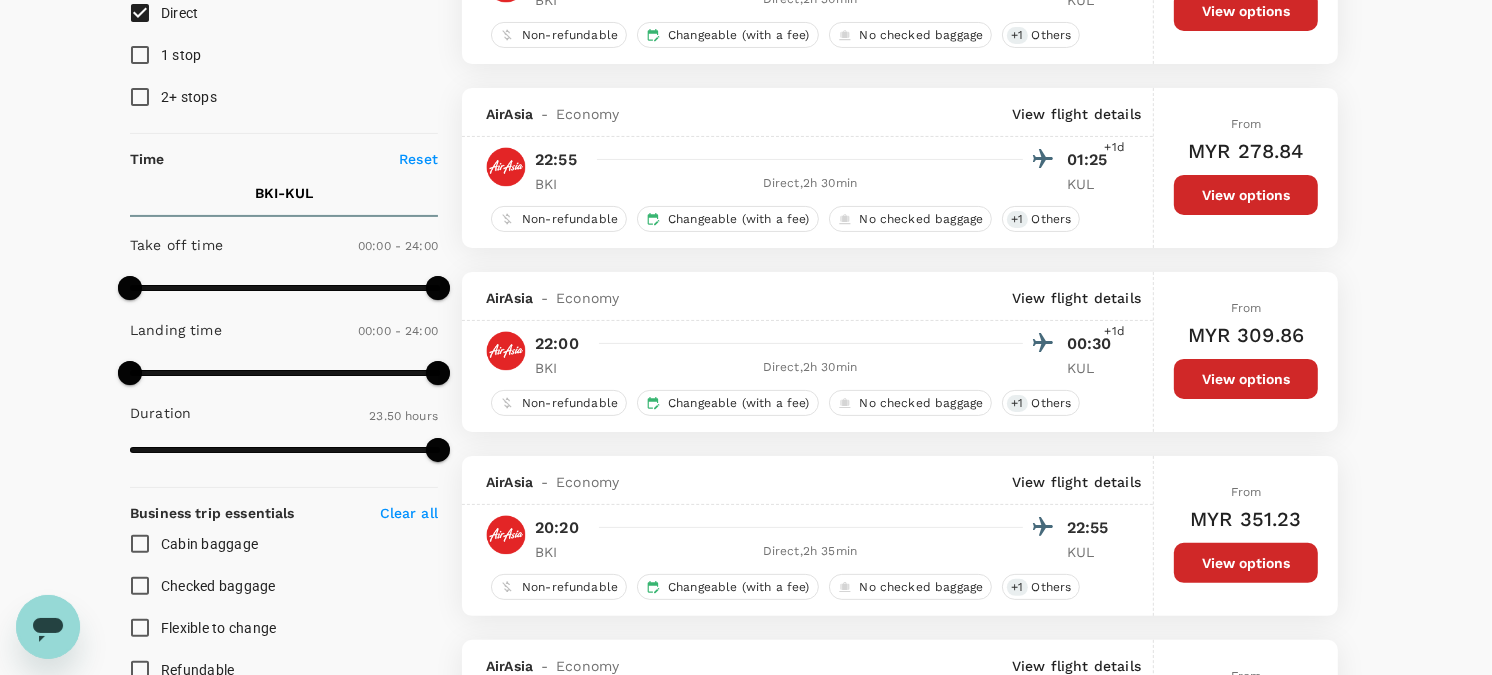 scroll, scrollTop: 0, scrollLeft: 0, axis: both 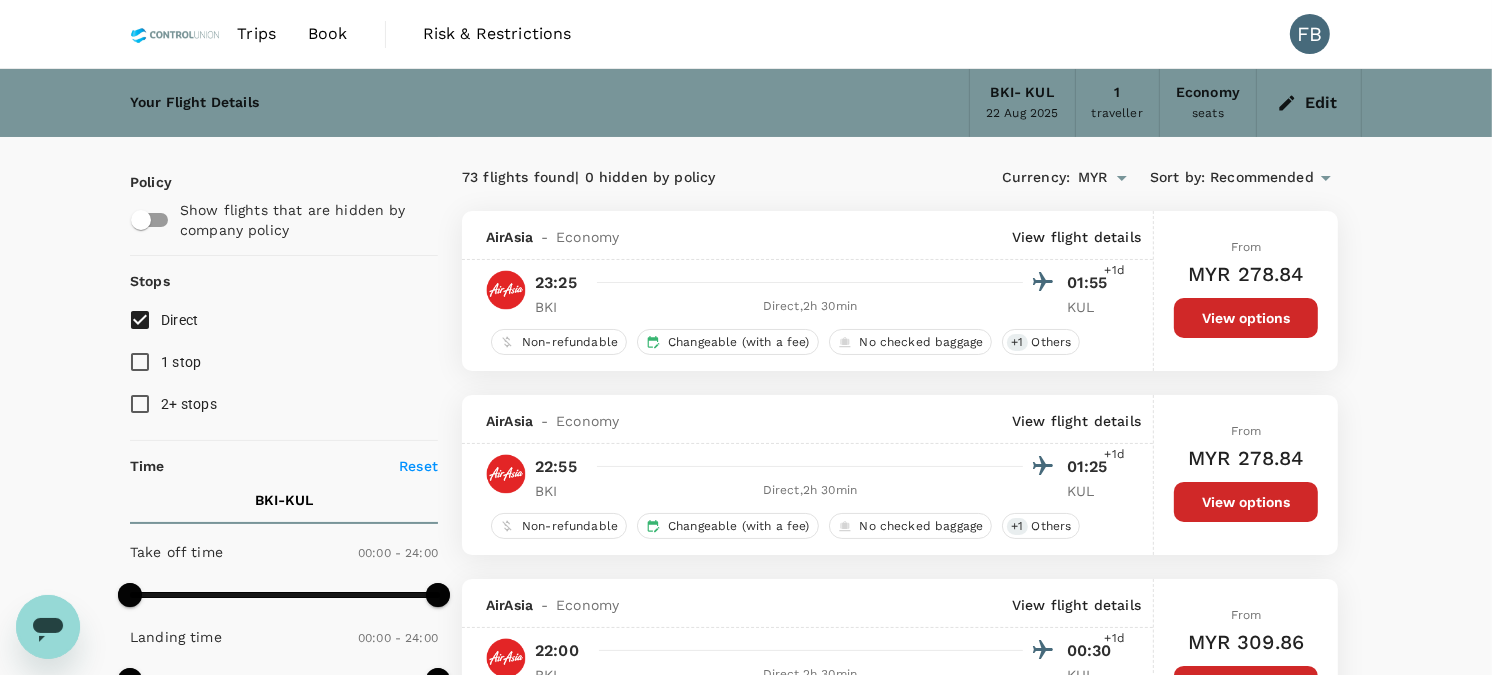 click on "Edit" at bounding box center (1309, 103) 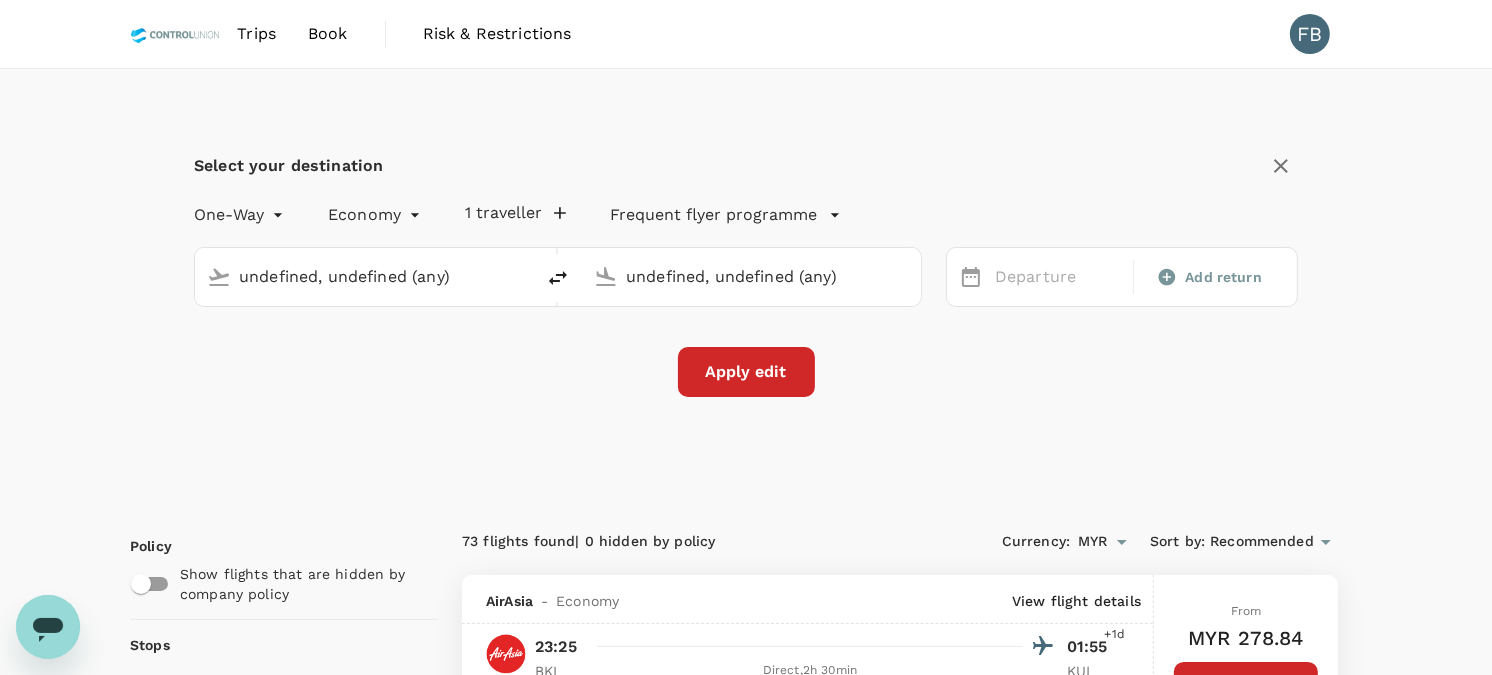 type on "Kota Kinabalu Intl (BKI)" 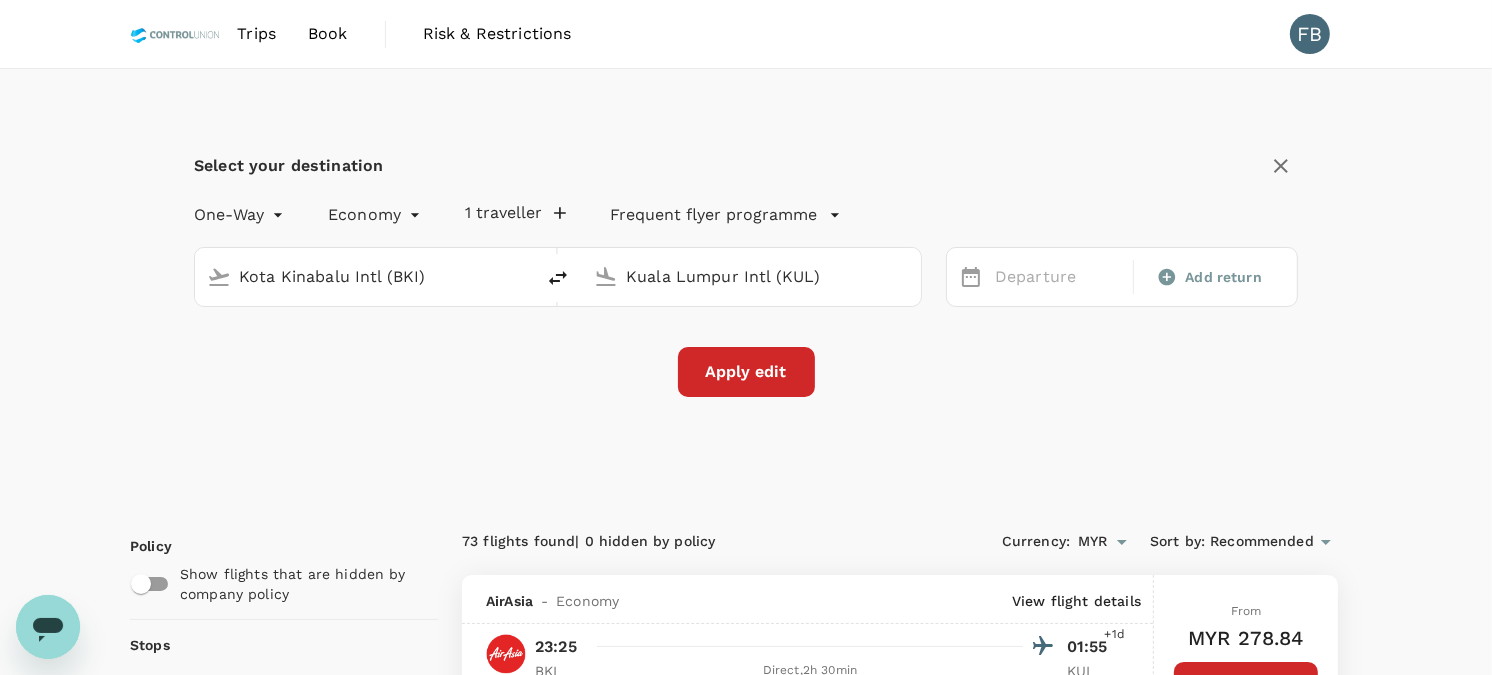 type 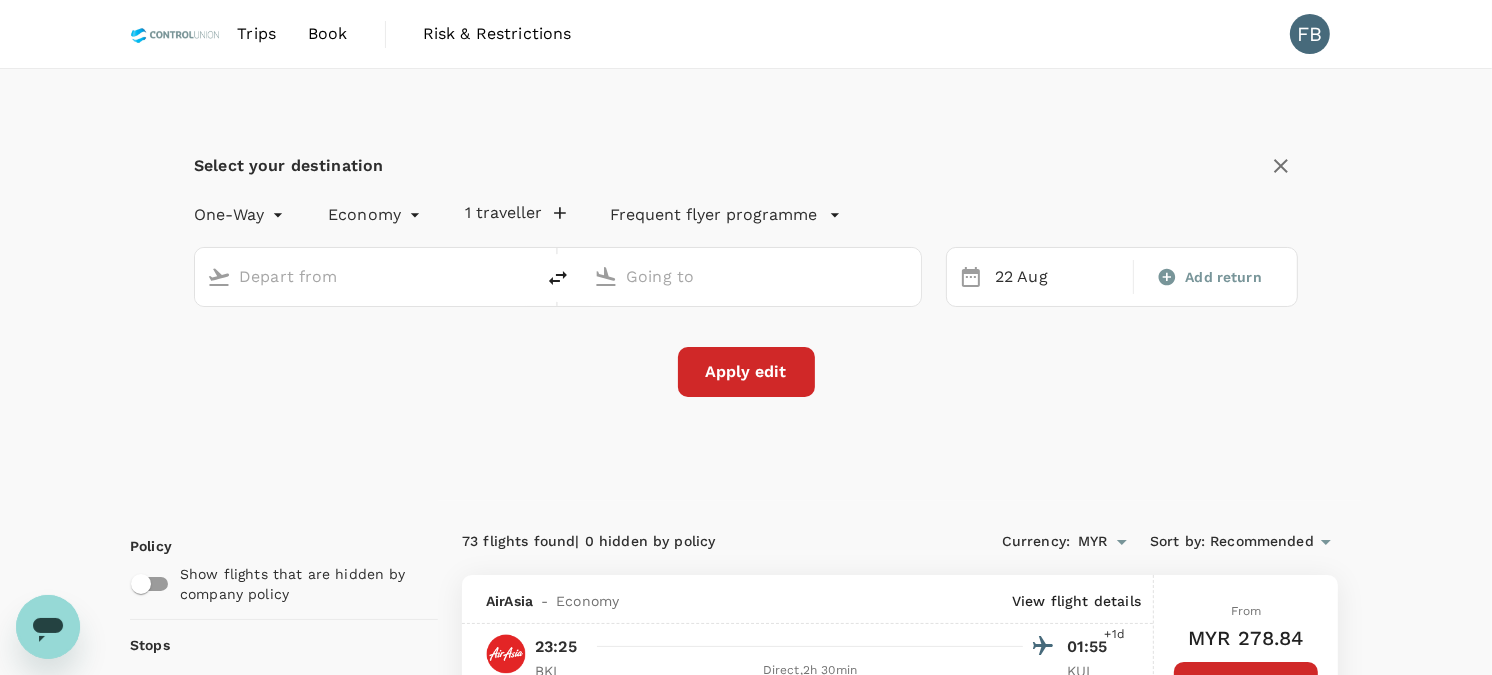 type on "Kota Kinabalu Intl (BKI)" 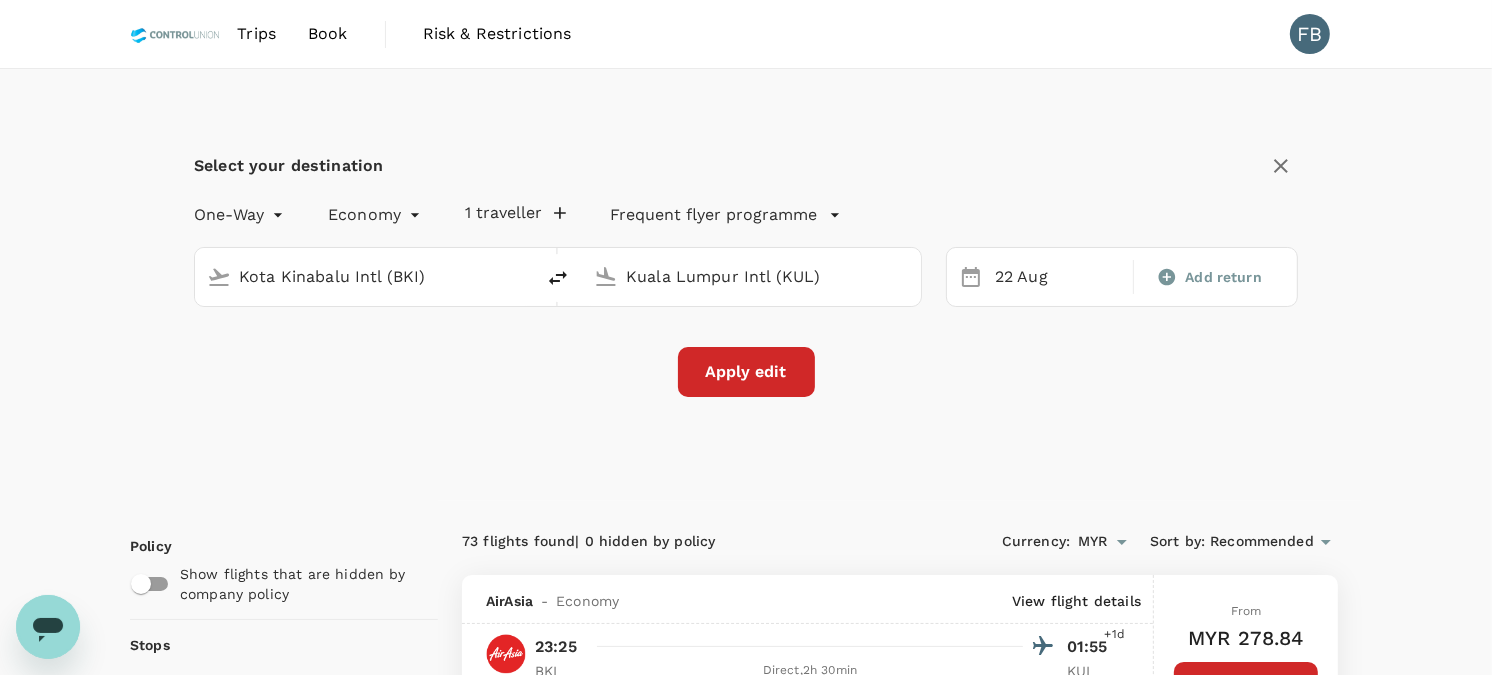 click on "Kota Kinabalu Intl (BKI)" at bounding box center (365, 276) 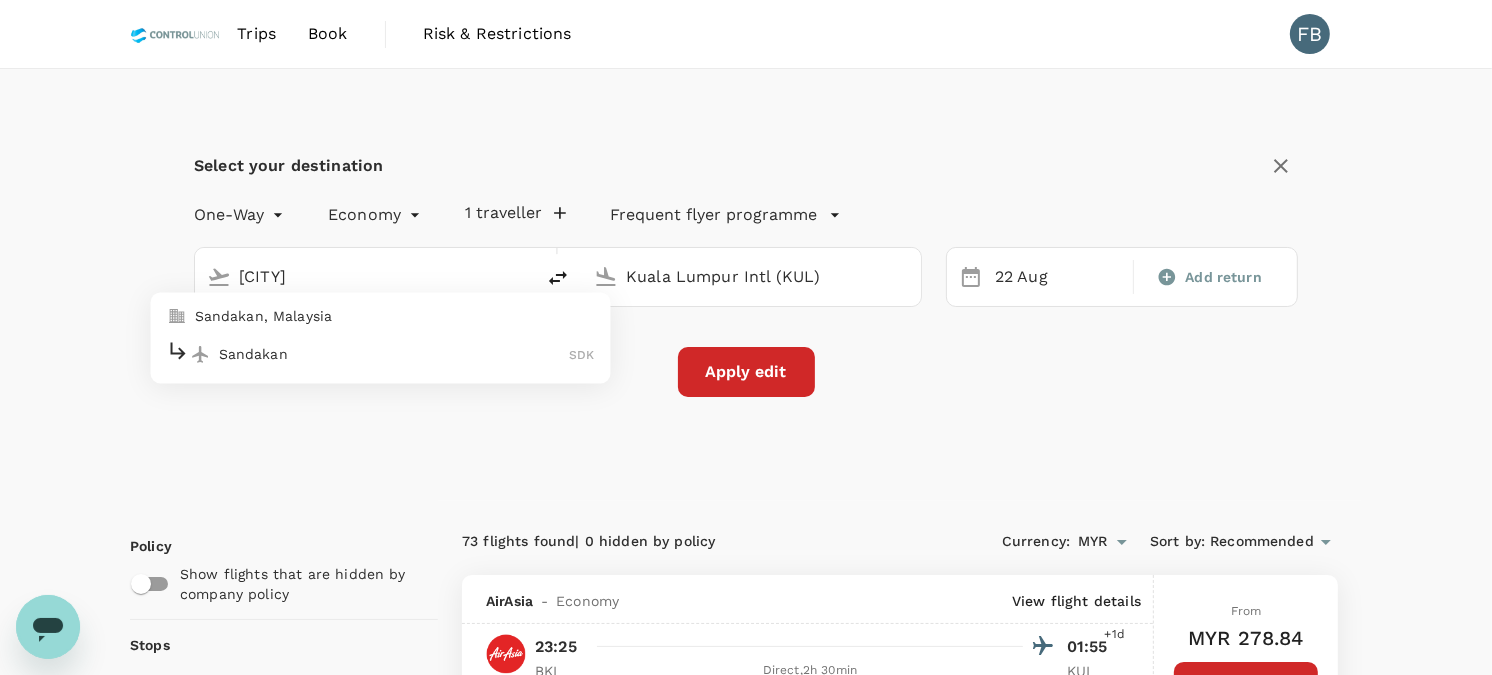 click on "Sandakan SDK" at bounding box center (381, 353) 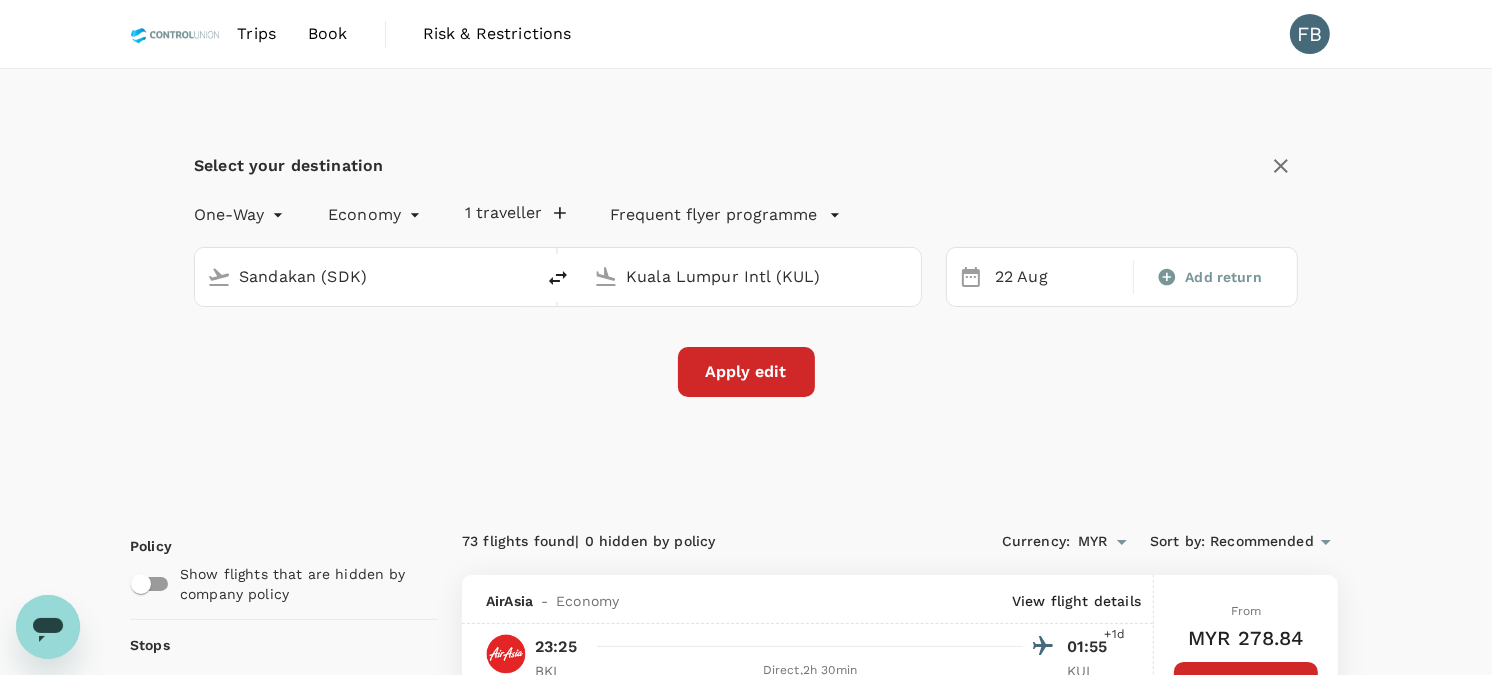 click on "Kuala Lumpur Intl (KUL)" at bounding box center [752, 276] 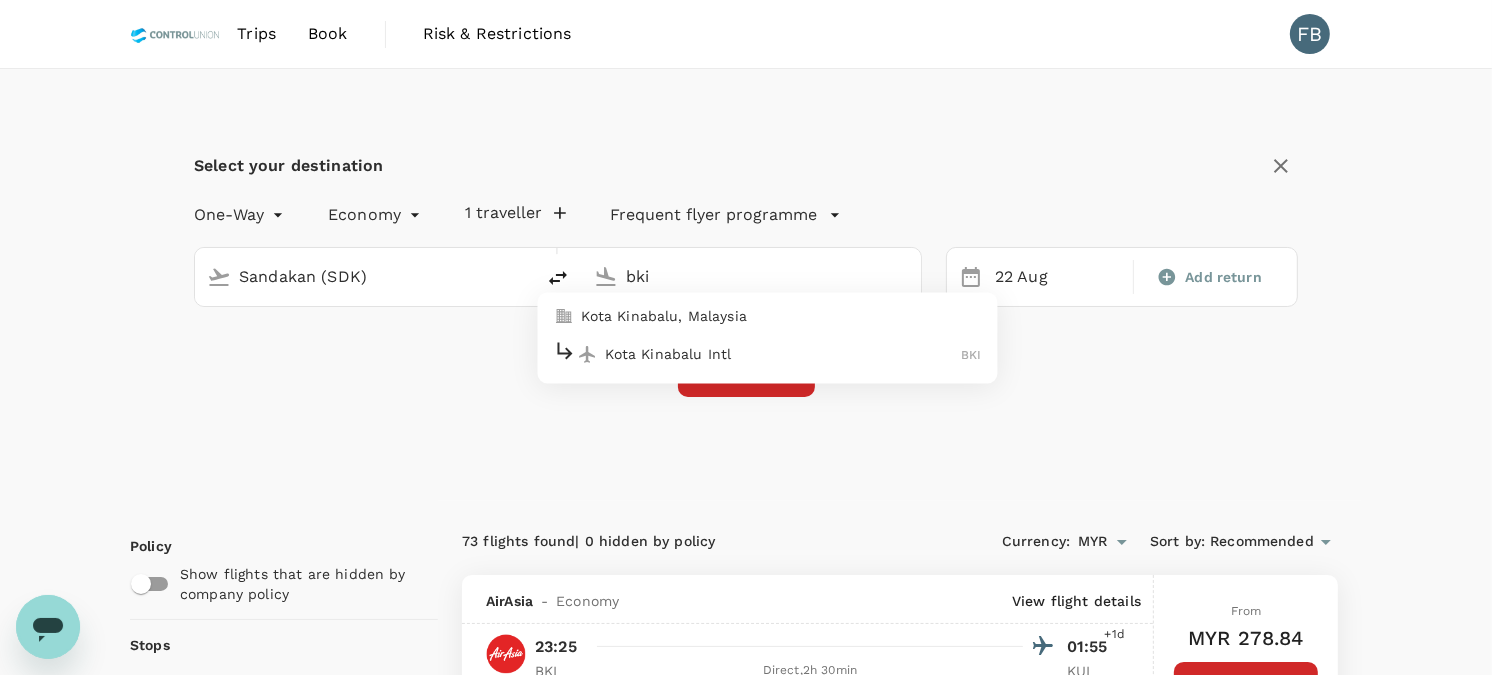click on "Kota Kinabalu Intl" at bounding box center [784, 354] 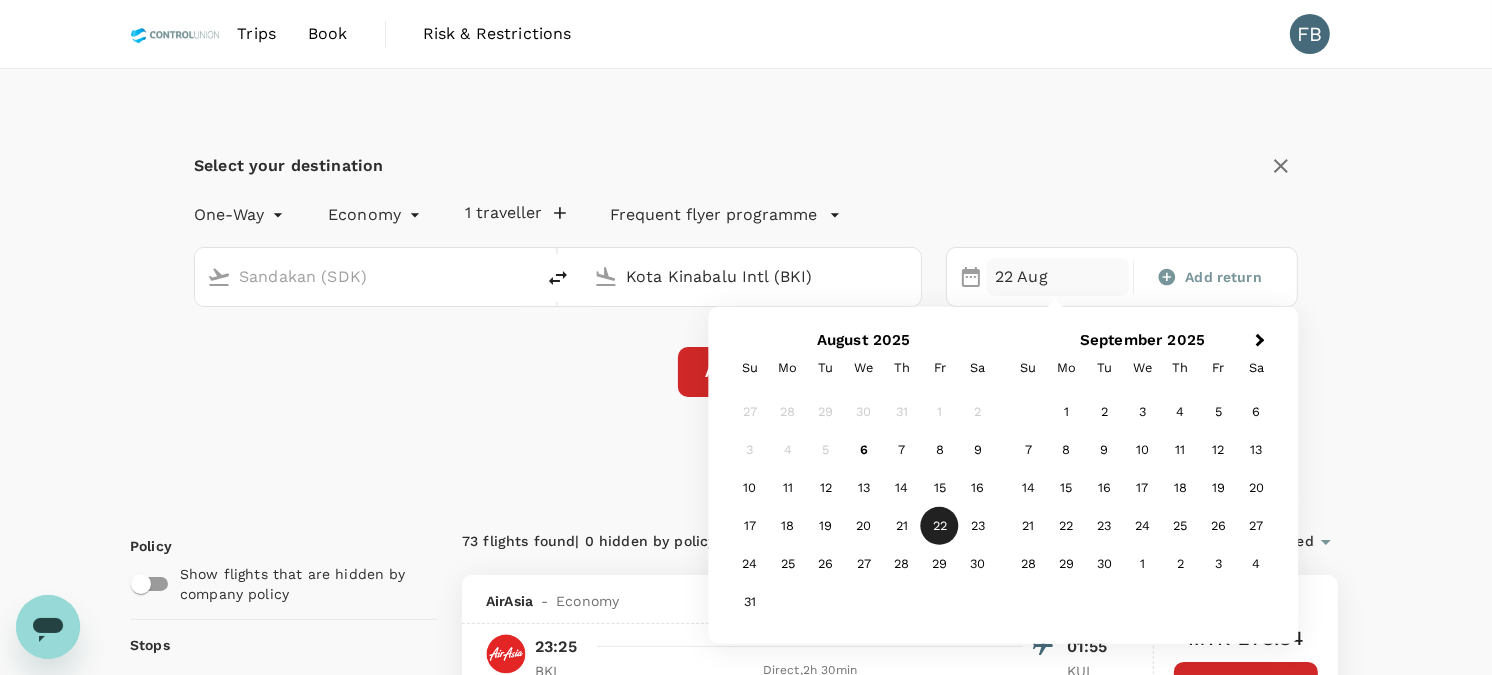 type on "Kota Kinabalu Intl (BKI)" 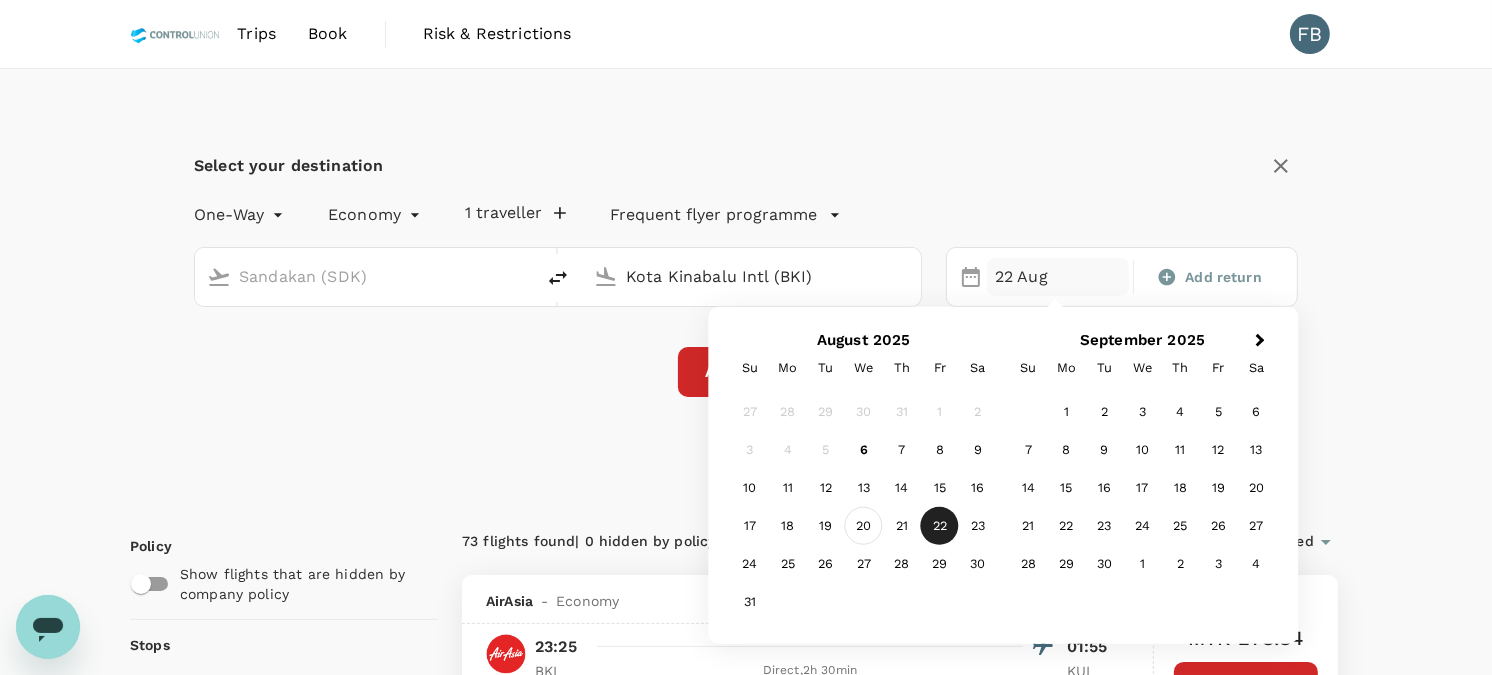 click on "20" at bounding box center [864, 526] 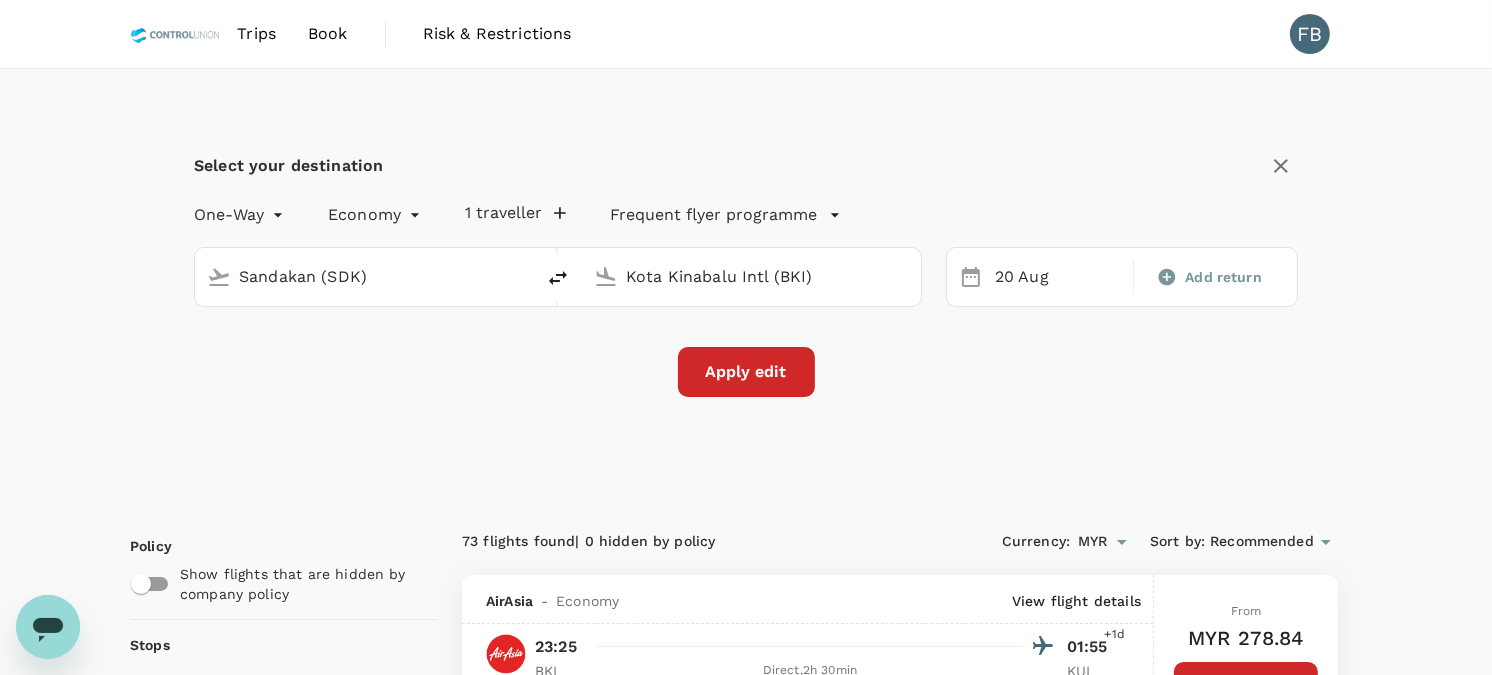 click on "Apply edit" at bounding box center [746, 372] 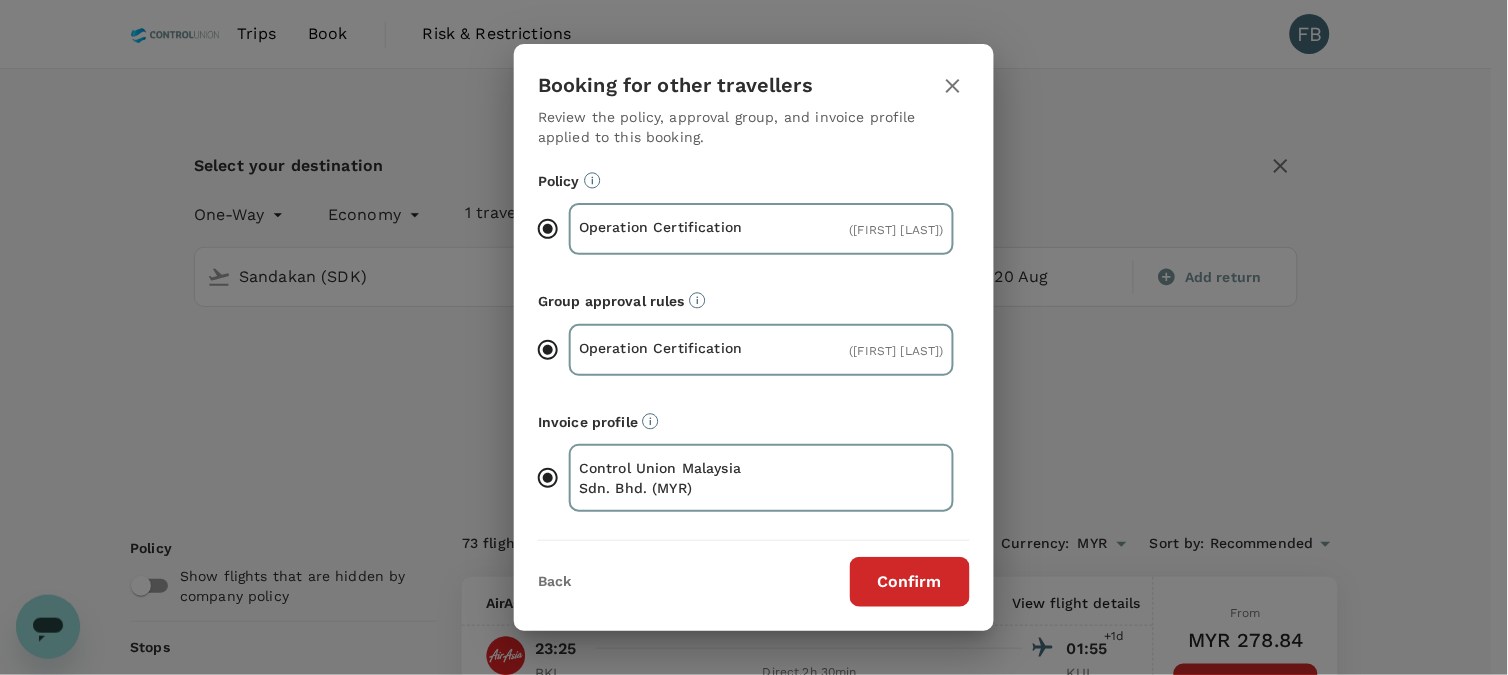 click on "Confirm" at bounding box center [910, 582] 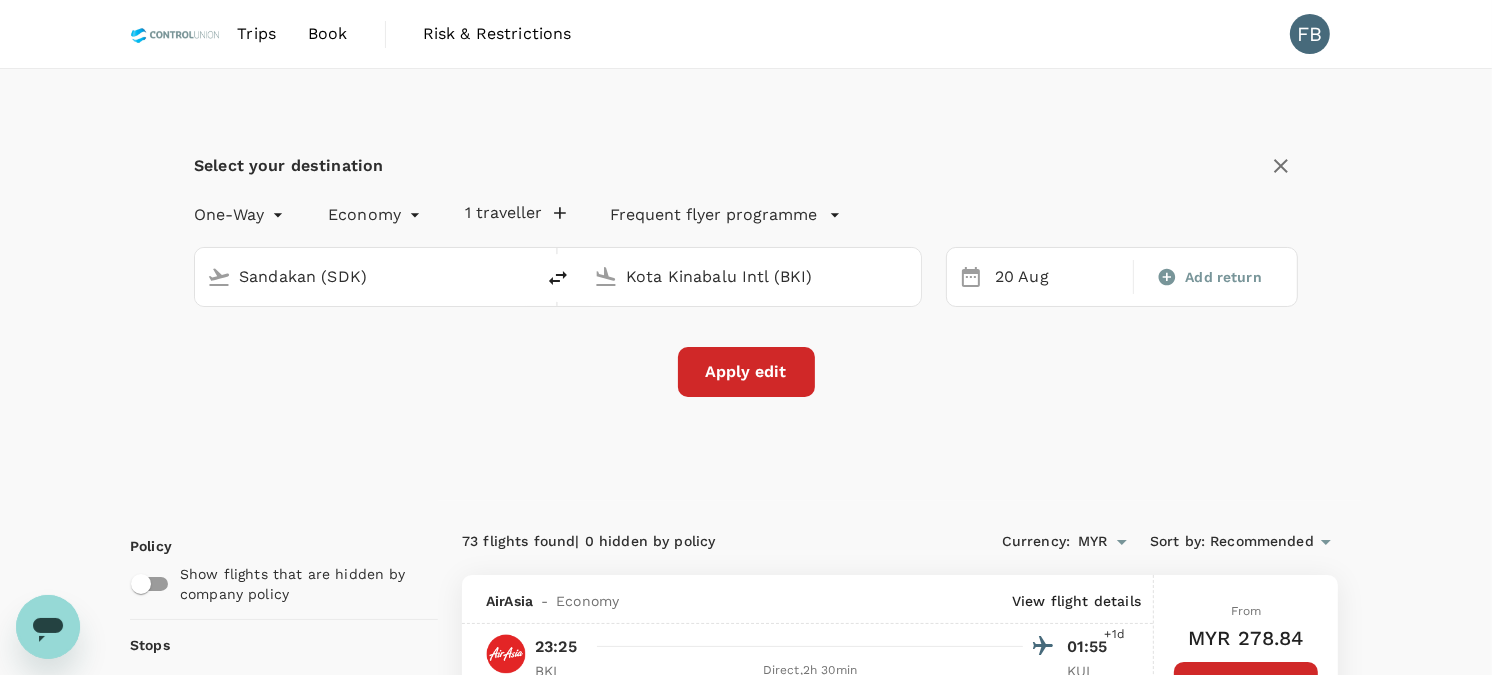 checkbox on "false" 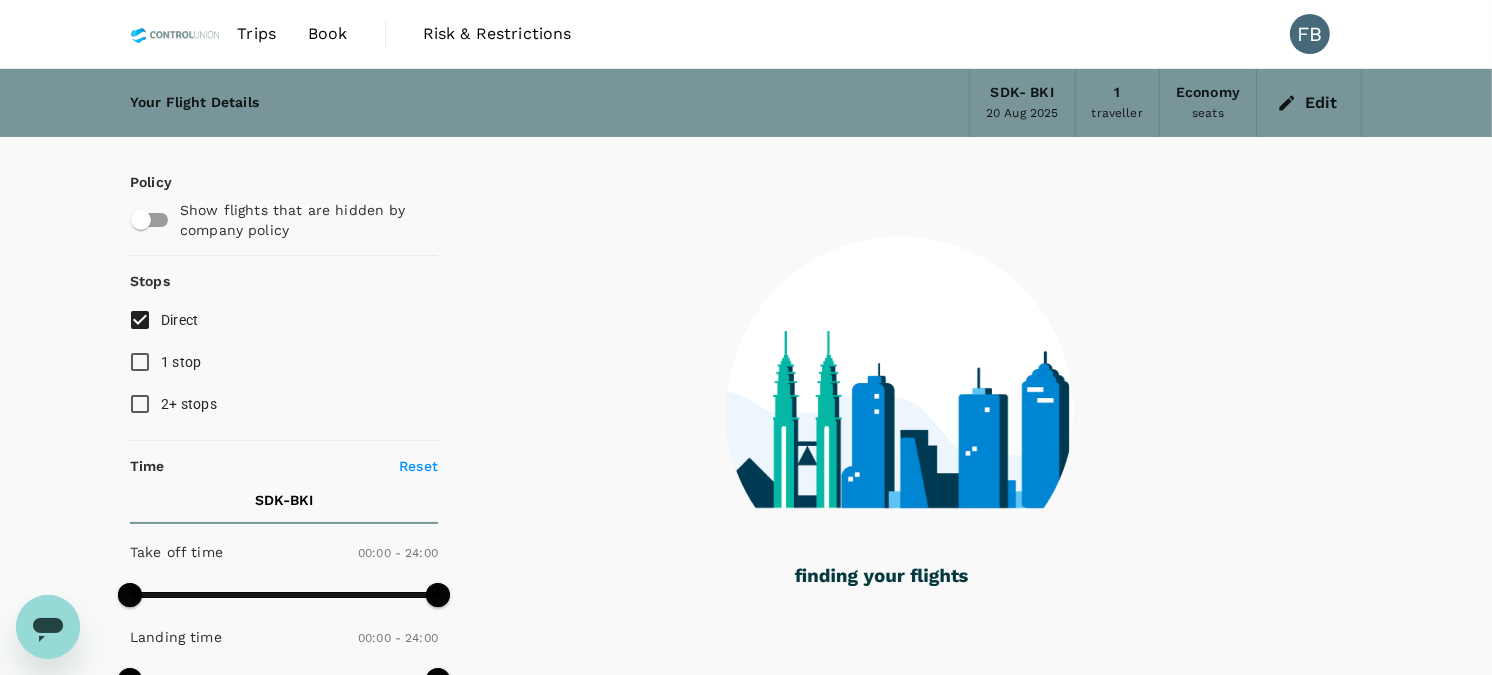 type on "265" 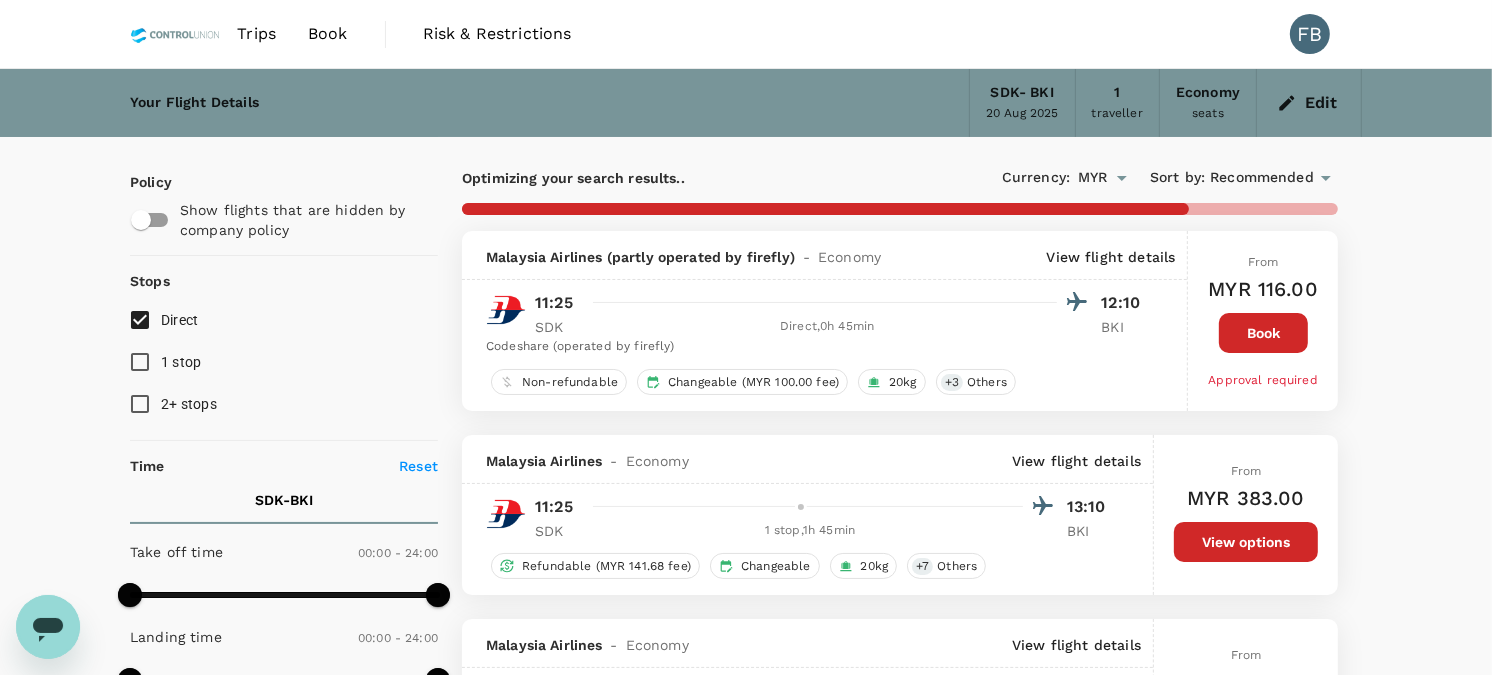 type on "445" 